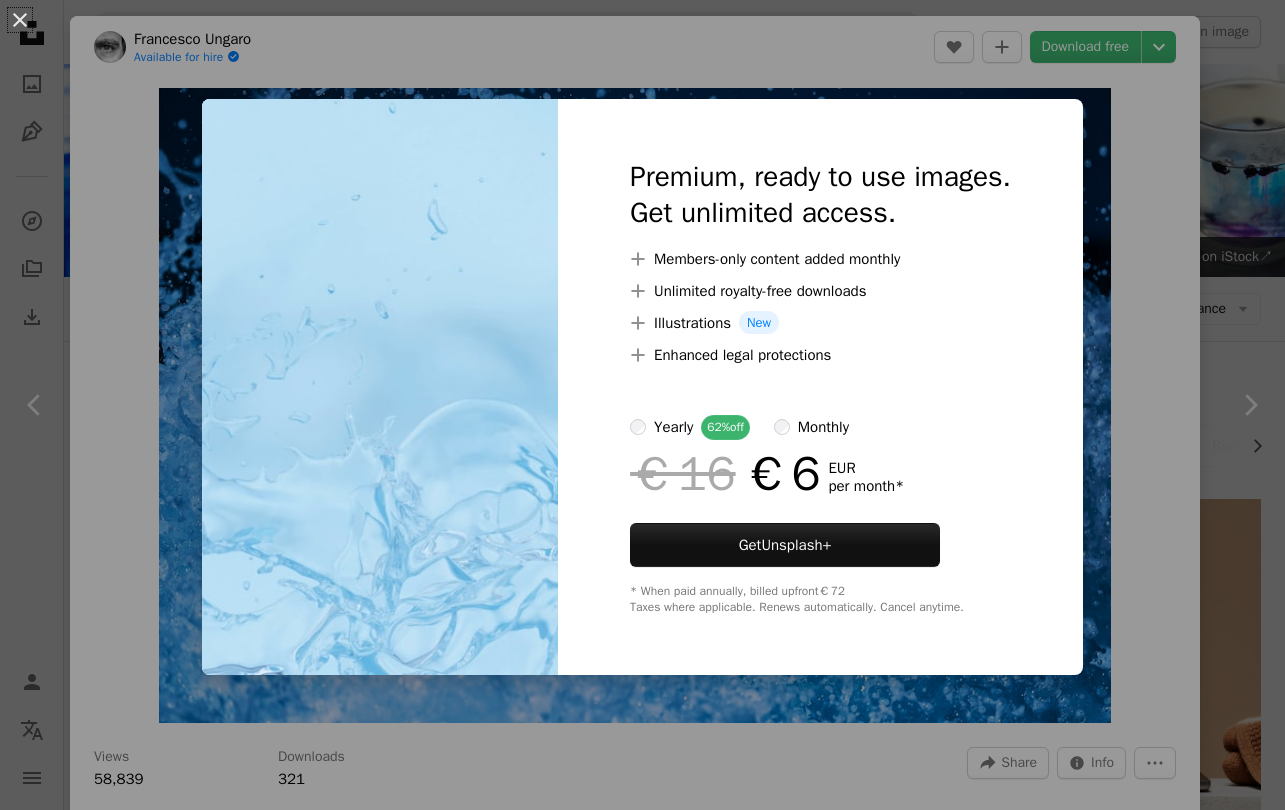 scroll, scrollTop: 1244, scrollLeft: 0, axis: vertical 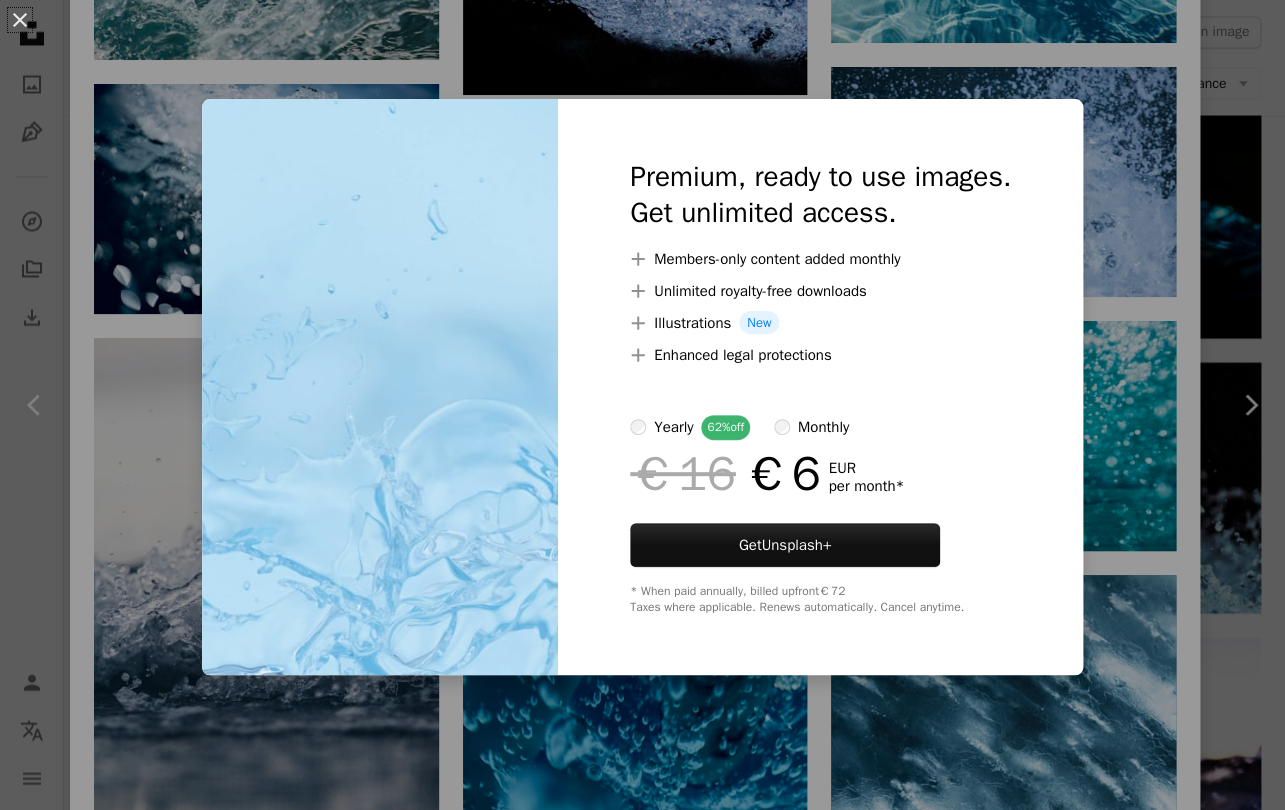 click on "An X shape Premium, ready to use images. Get unlimited access. A plus sign Members-only content added monthly A plus sign Unlimited royalty-free downloads A plus sign Illustrations  New A plus sign Enhanced legal protections yearly 62%  off monthly €16   €6 EUR per month * Get  Unsplash+ * When paid annually, billed upfront  €72 Taxes where applicable. Renews automatically. Cancel anytime." at bounding box center [642, 405] 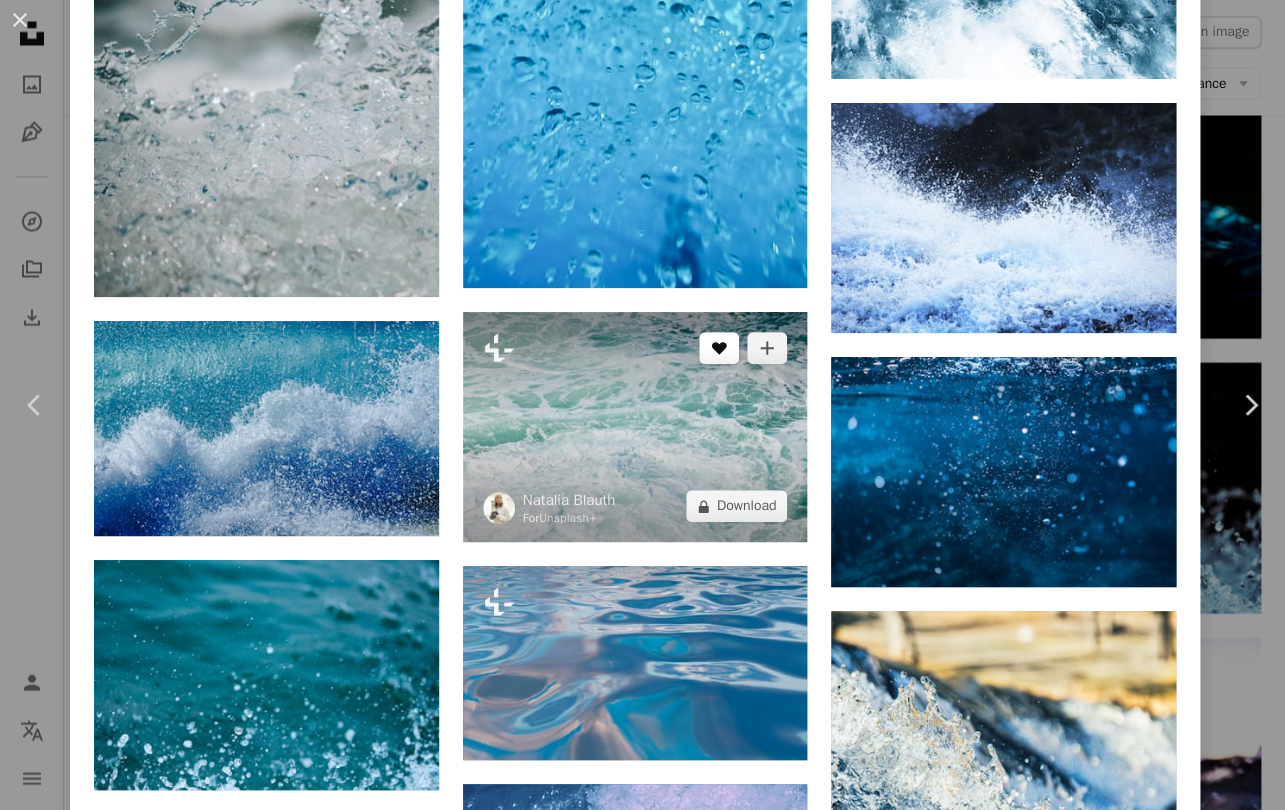 scroll, scrollTop: 4140, scrollLeft: 0, axis: vertical 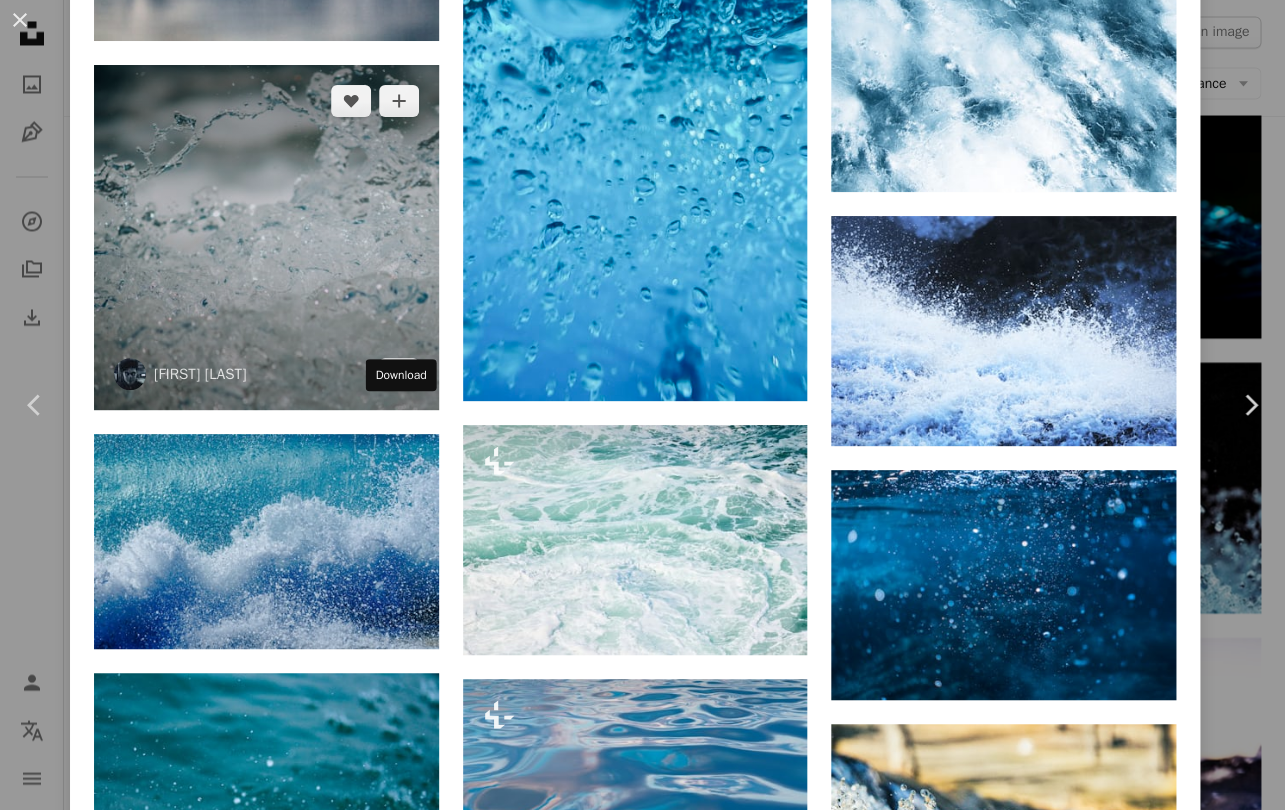 click on "Arrow pointing down" 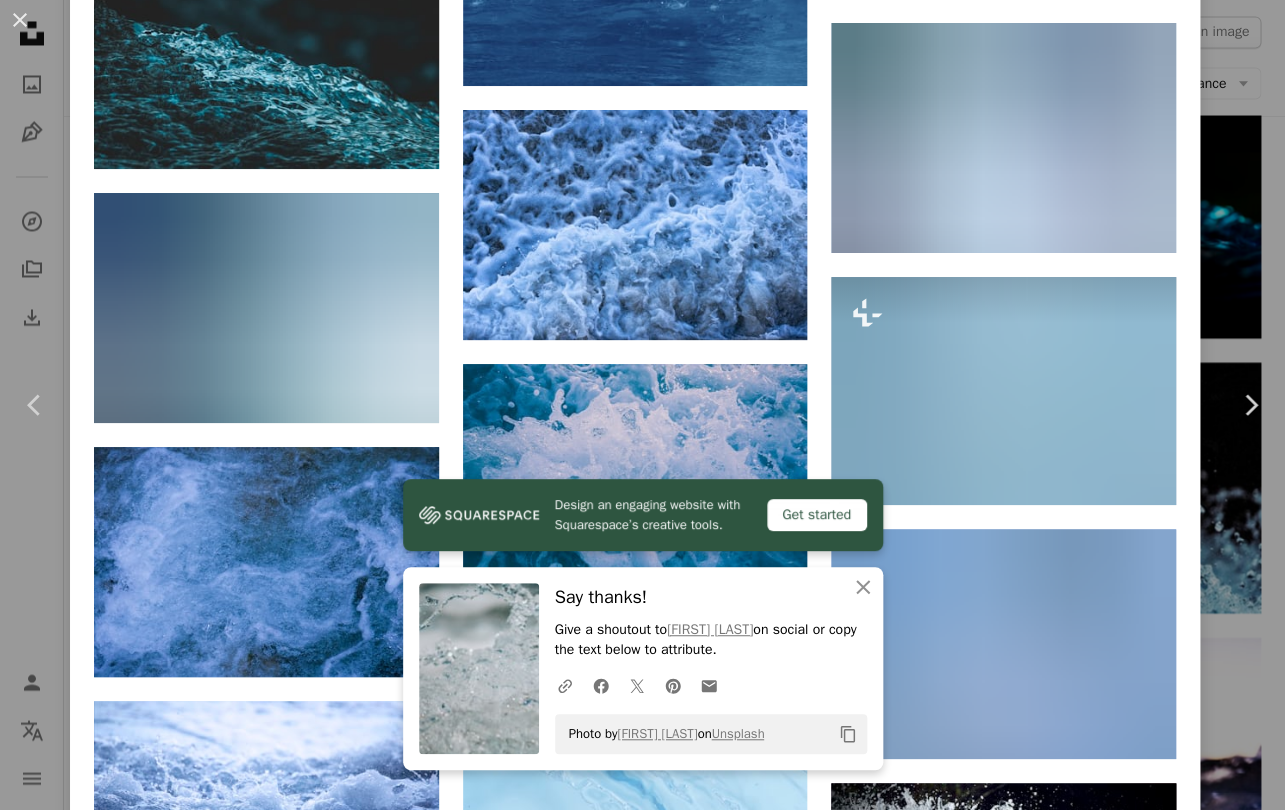 scroll, scrollTop: 5387, scrollLeft: 0, axis: vertical 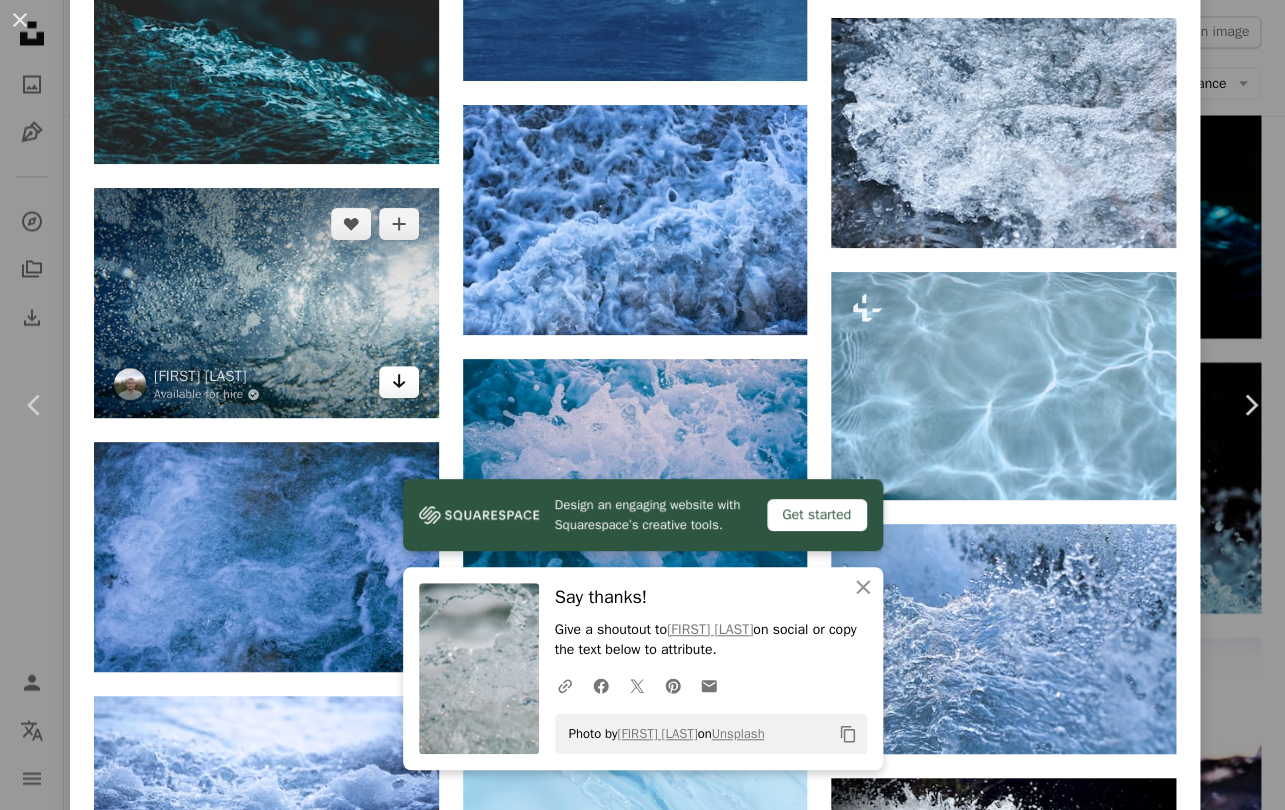 click on "Arrow pointing down" 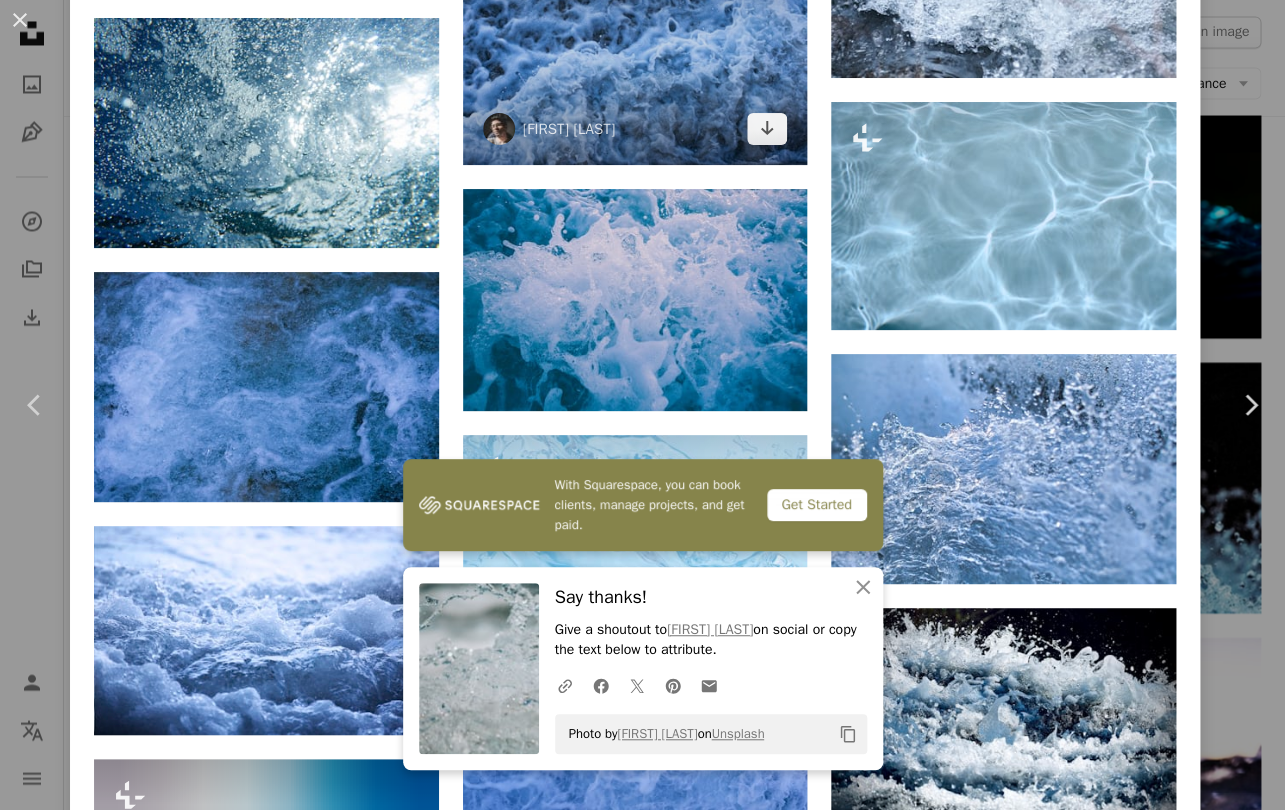 scroll, scrollTop: 5570, scrollLeft: 0, axis: vertical 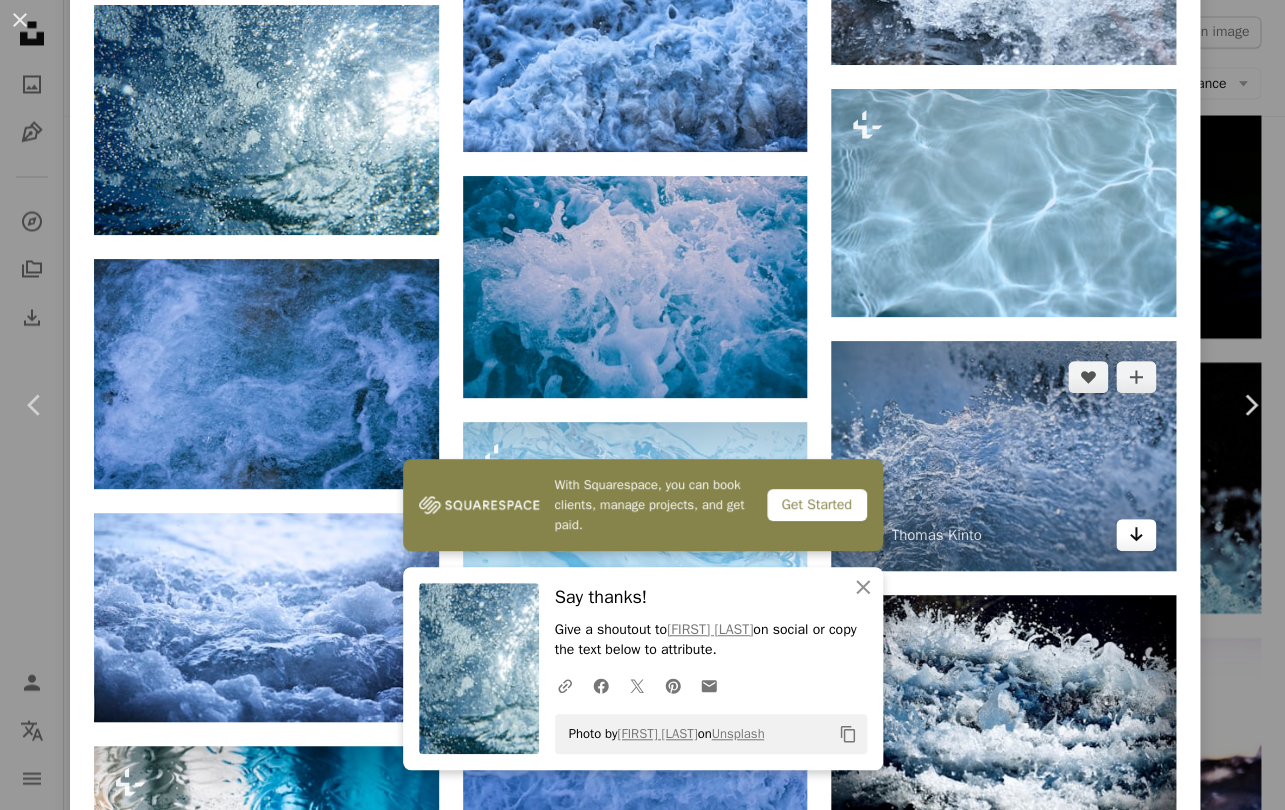 click on "Arrow pointing down" at bounding box center [1136, 535] 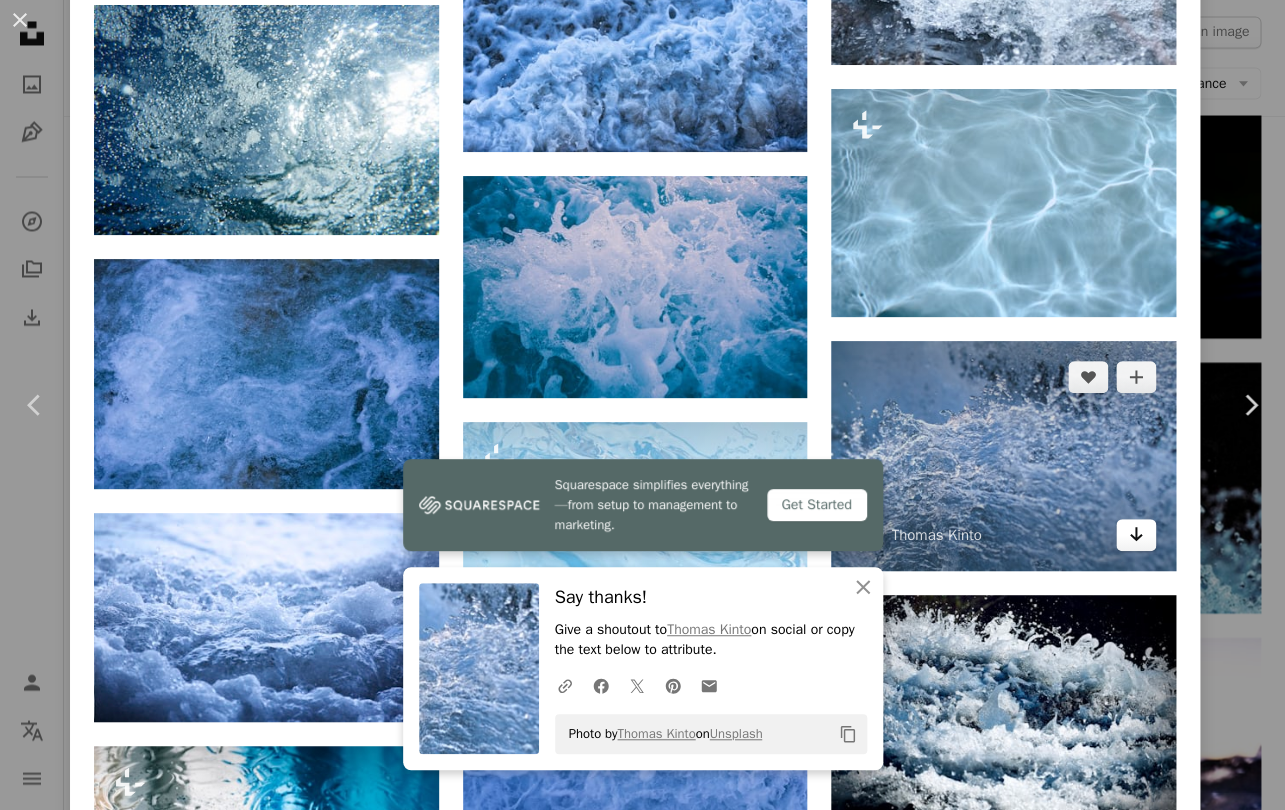 click on "Arrow pointing down" at bounding box center [1136, 535] 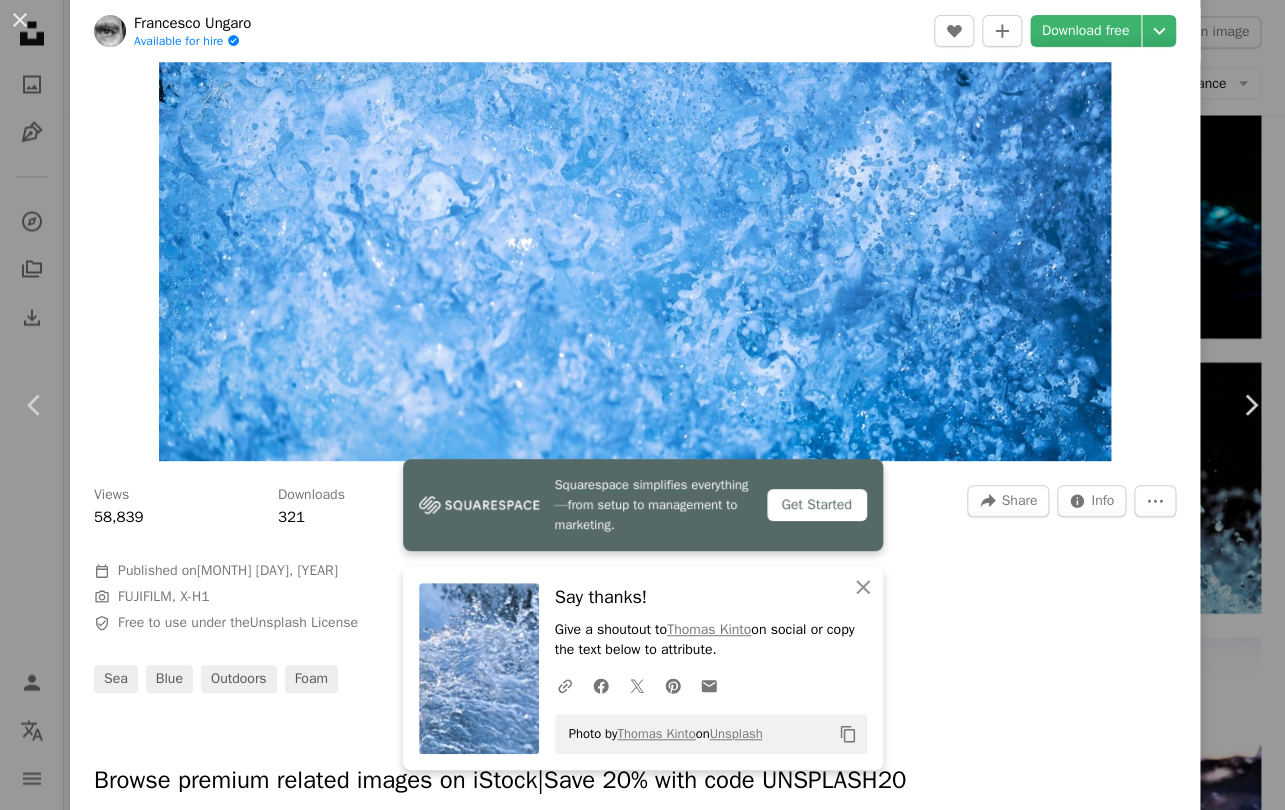 scroll, scrollTop: 0, scrollLeft: 0, axis: both 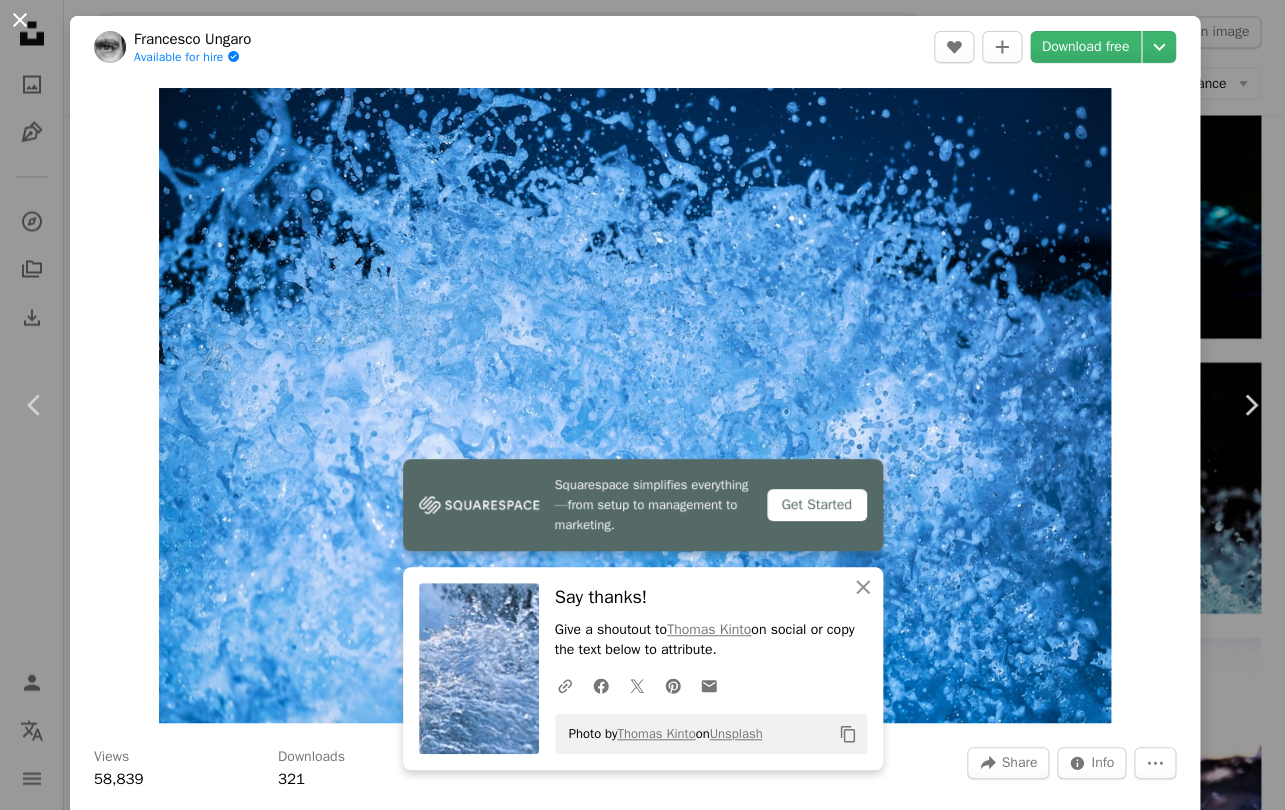 click on "An X shape" at bounding box center [20, 20] 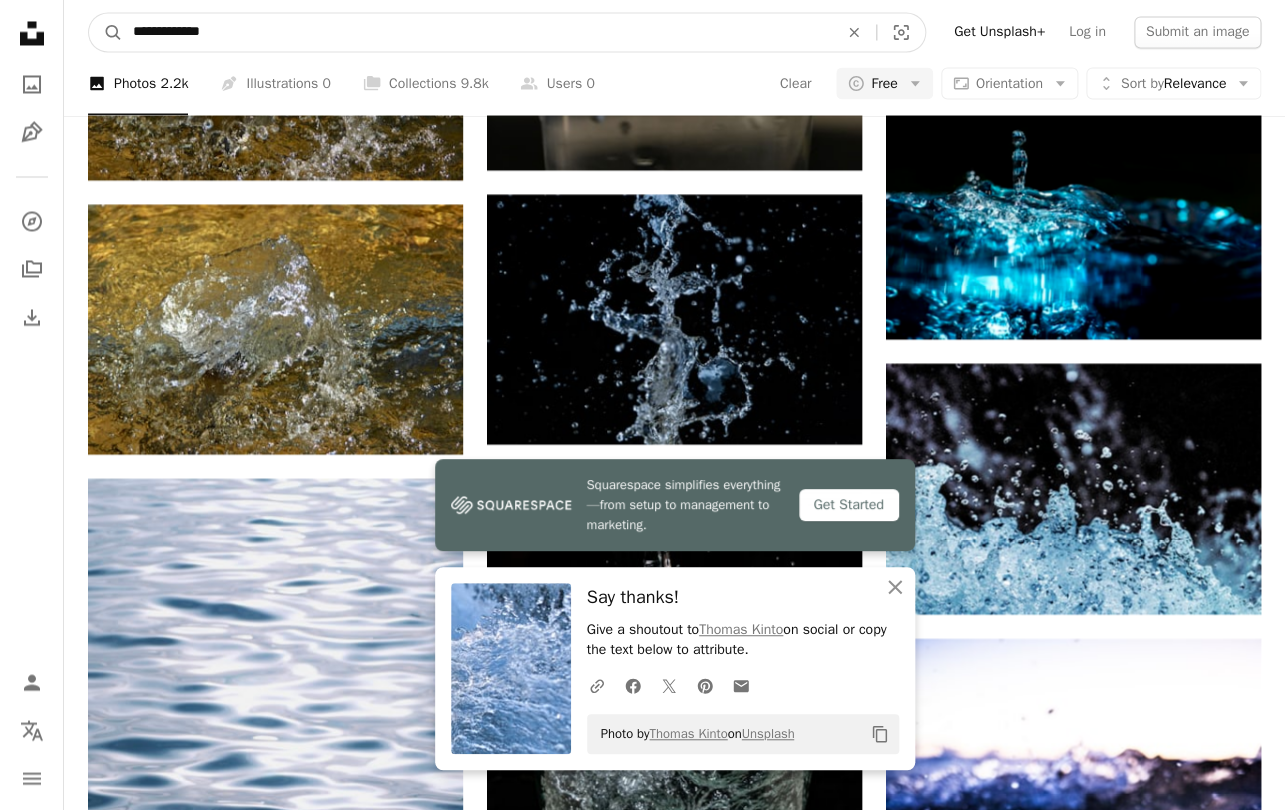 click on "**********" at bounding box center (477, 32) 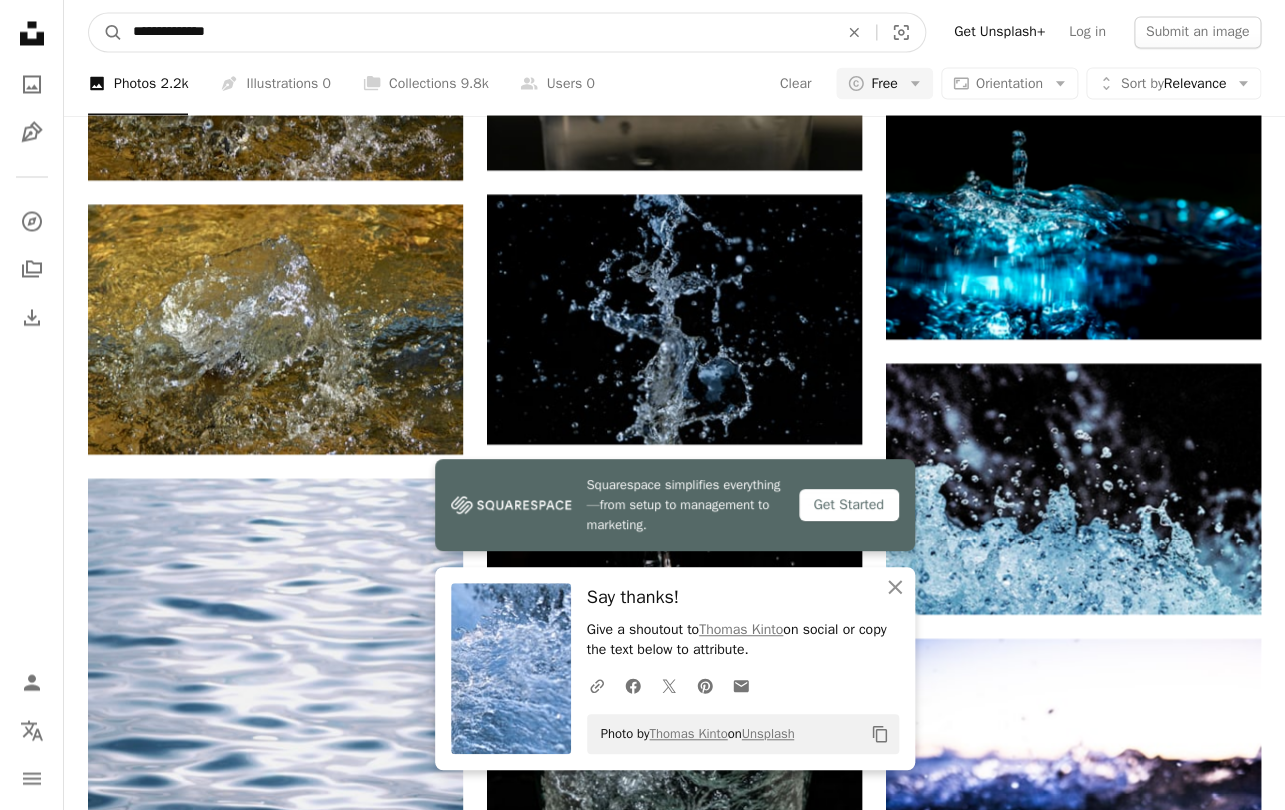 type on "**********" 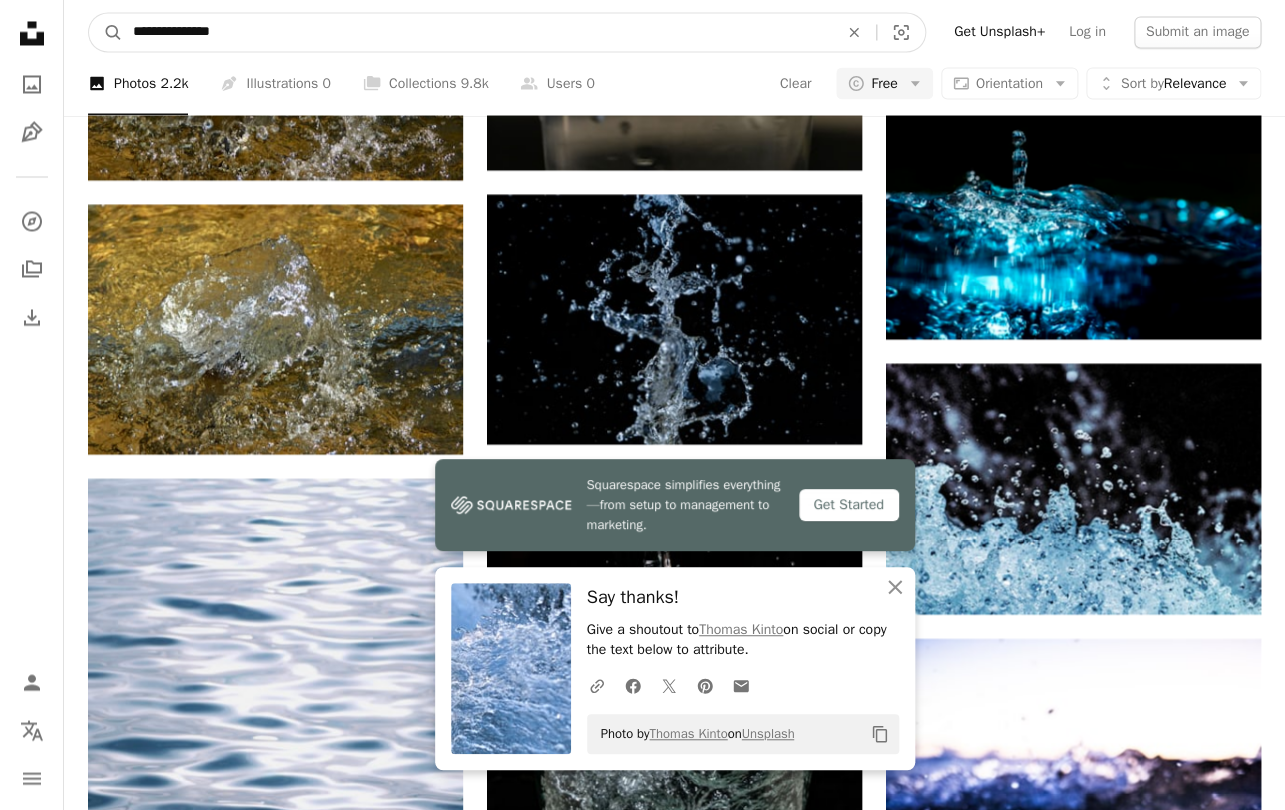 click on "A magnifying glass" at bounding box center [106, 32] 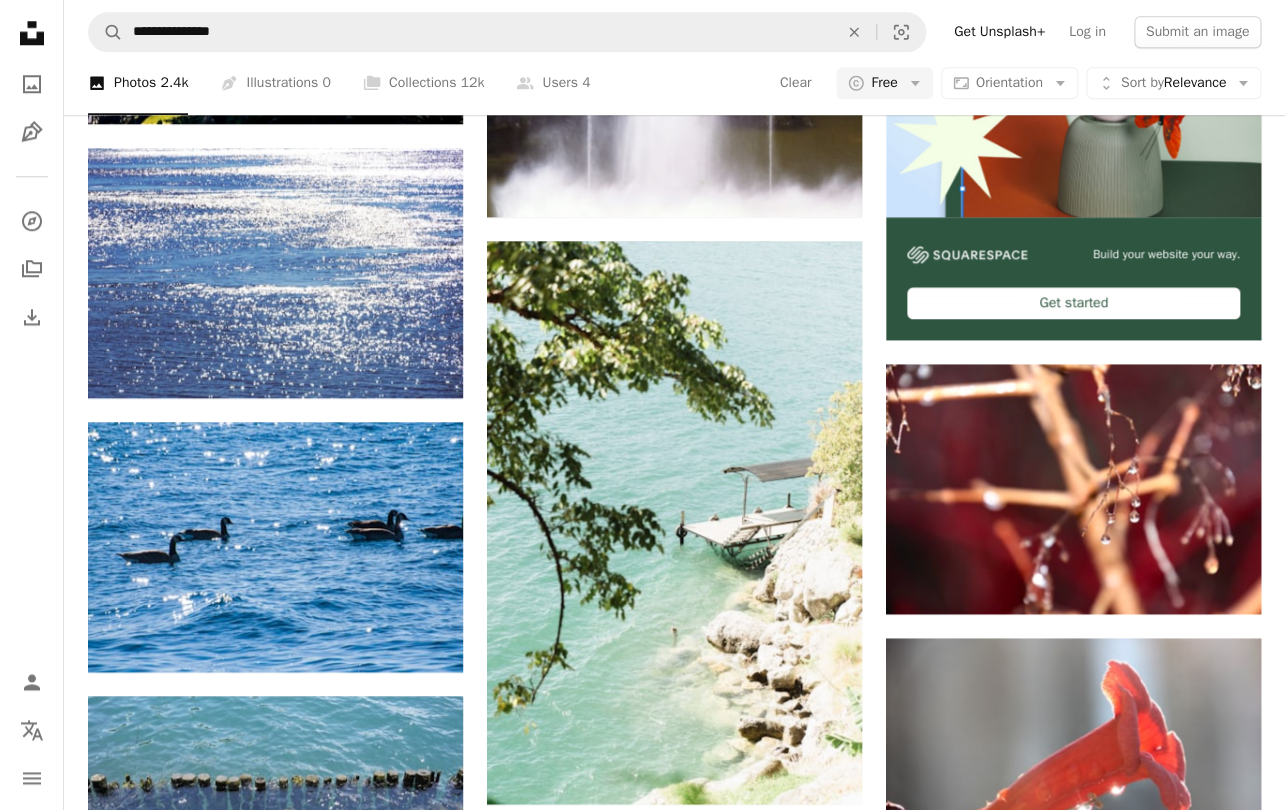 scroll, scrollTop: 0, scrollLeft: 0, axis: both 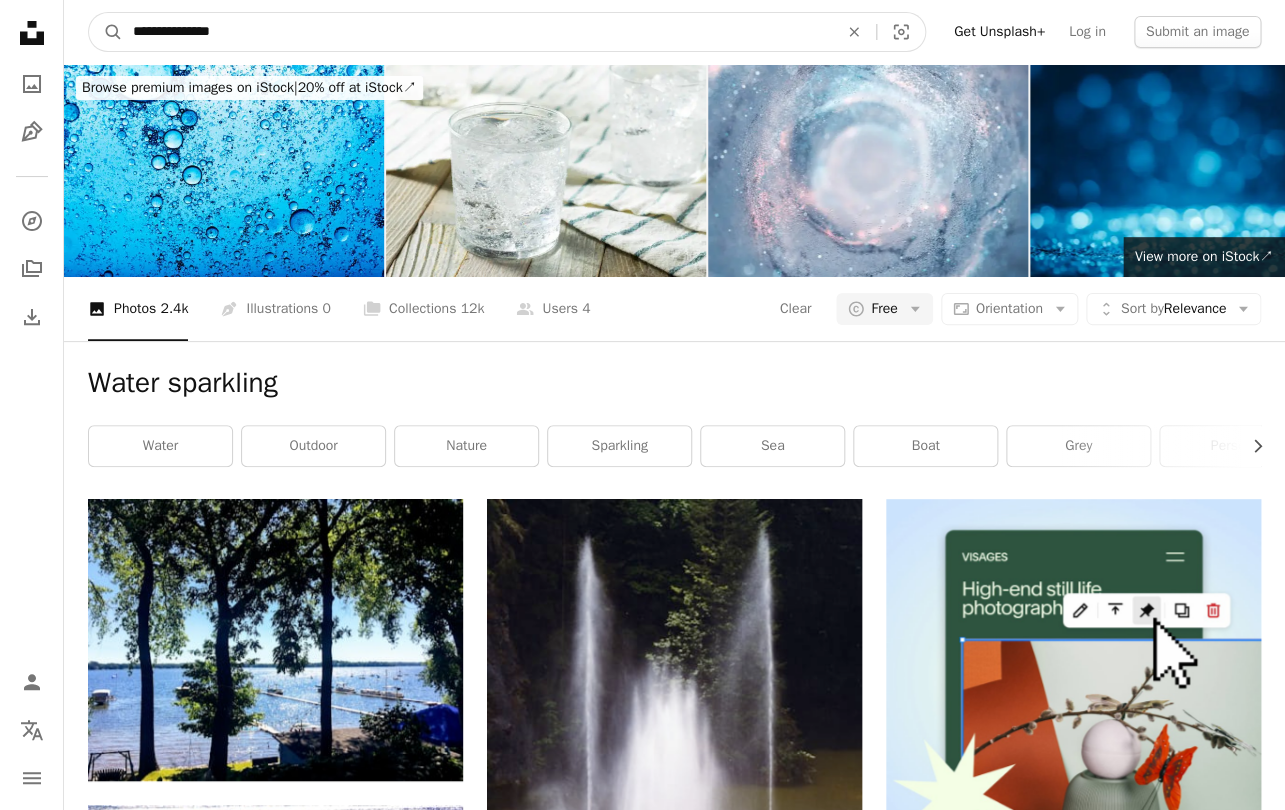 click on "**********" at bounding box center [477, 32] 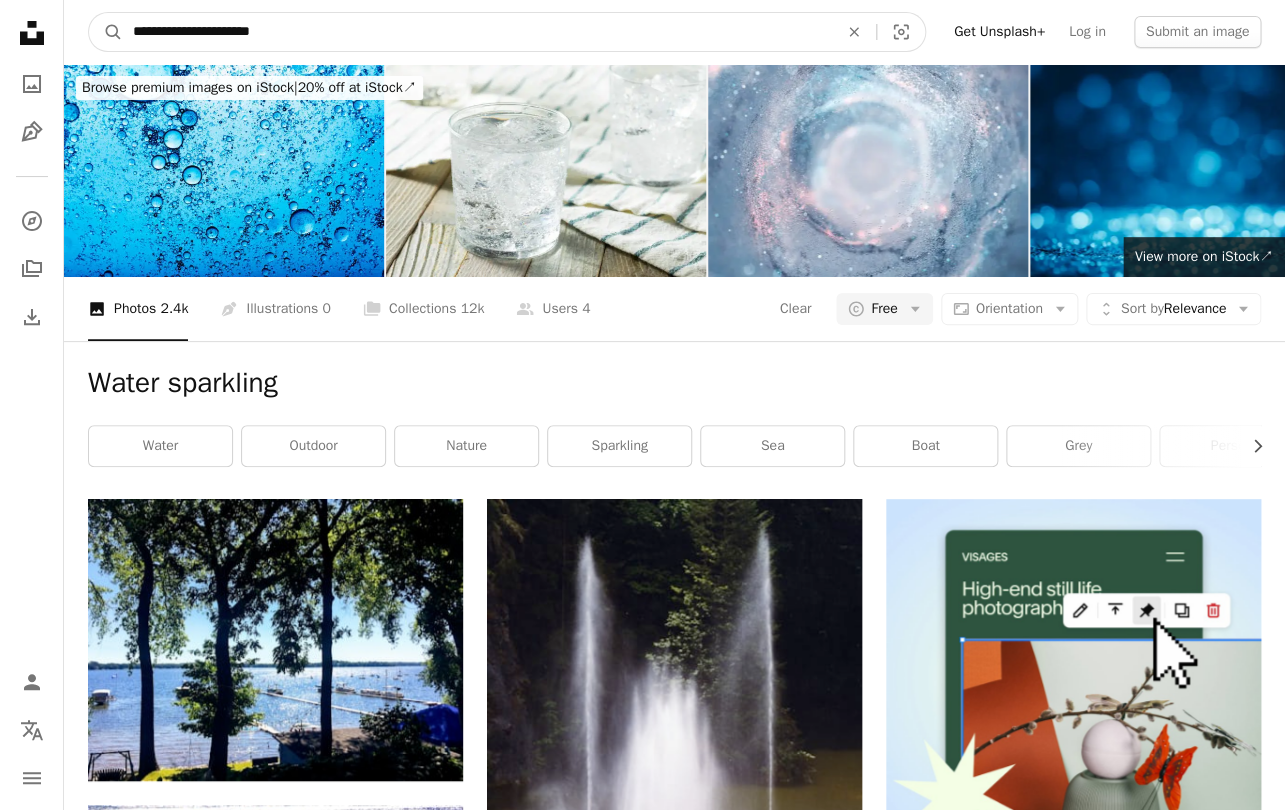 type on "**********" 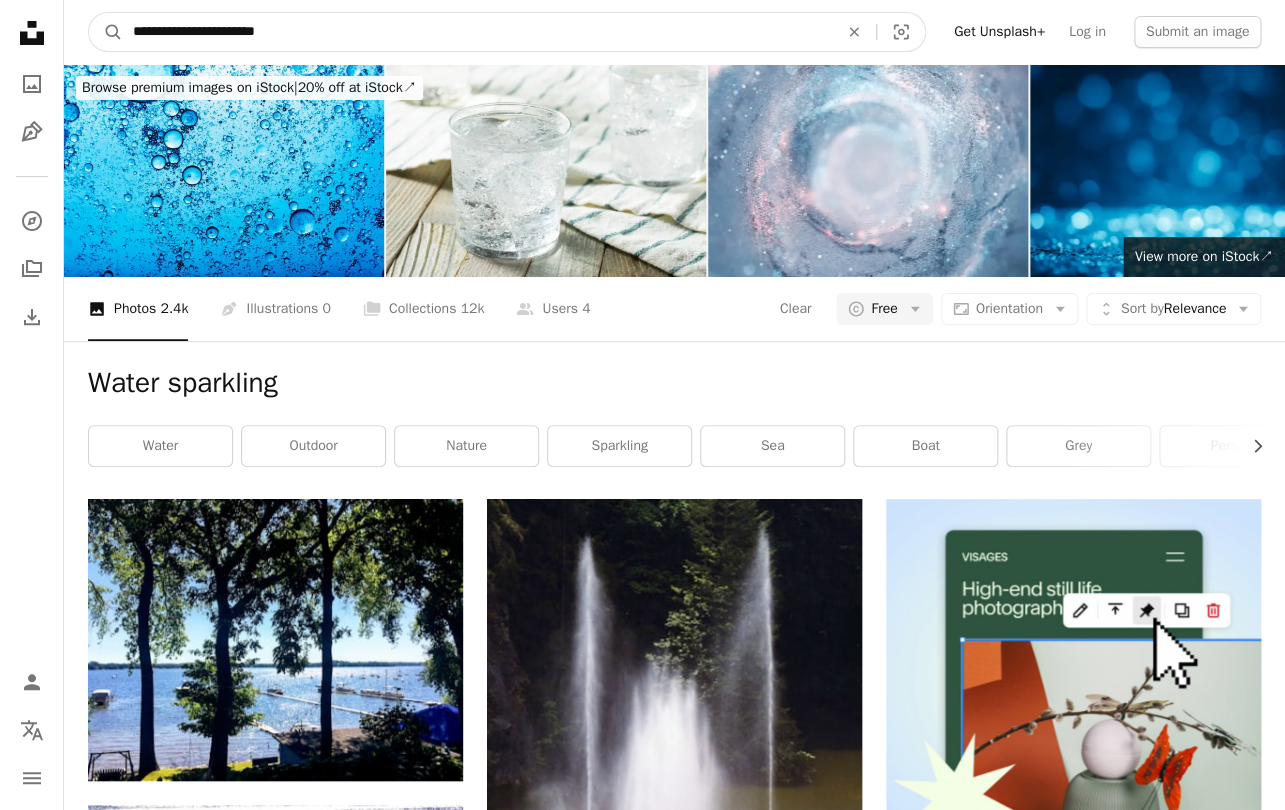 click on "A magnifying glass" at bounding box center (106, 32) 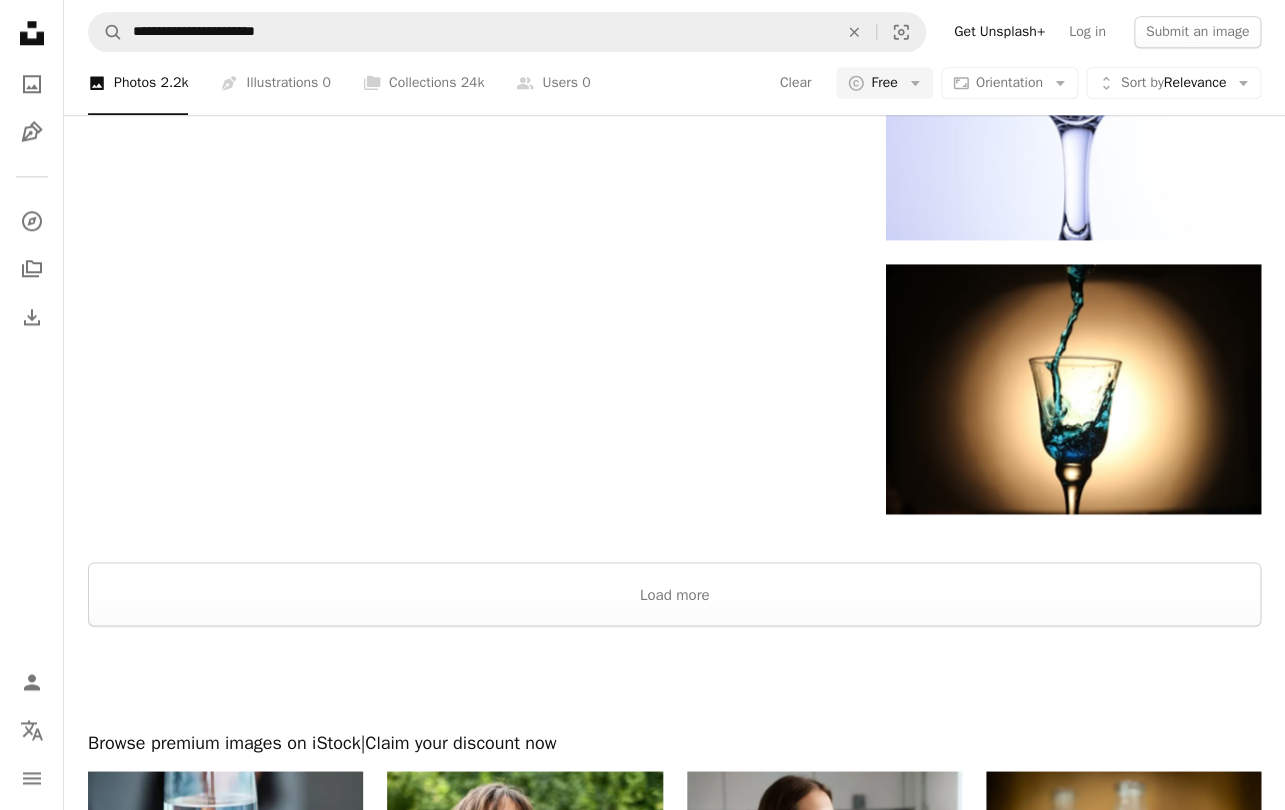 scroll, scrollTop: 3255, scrollLeft: 0, axis: vertical 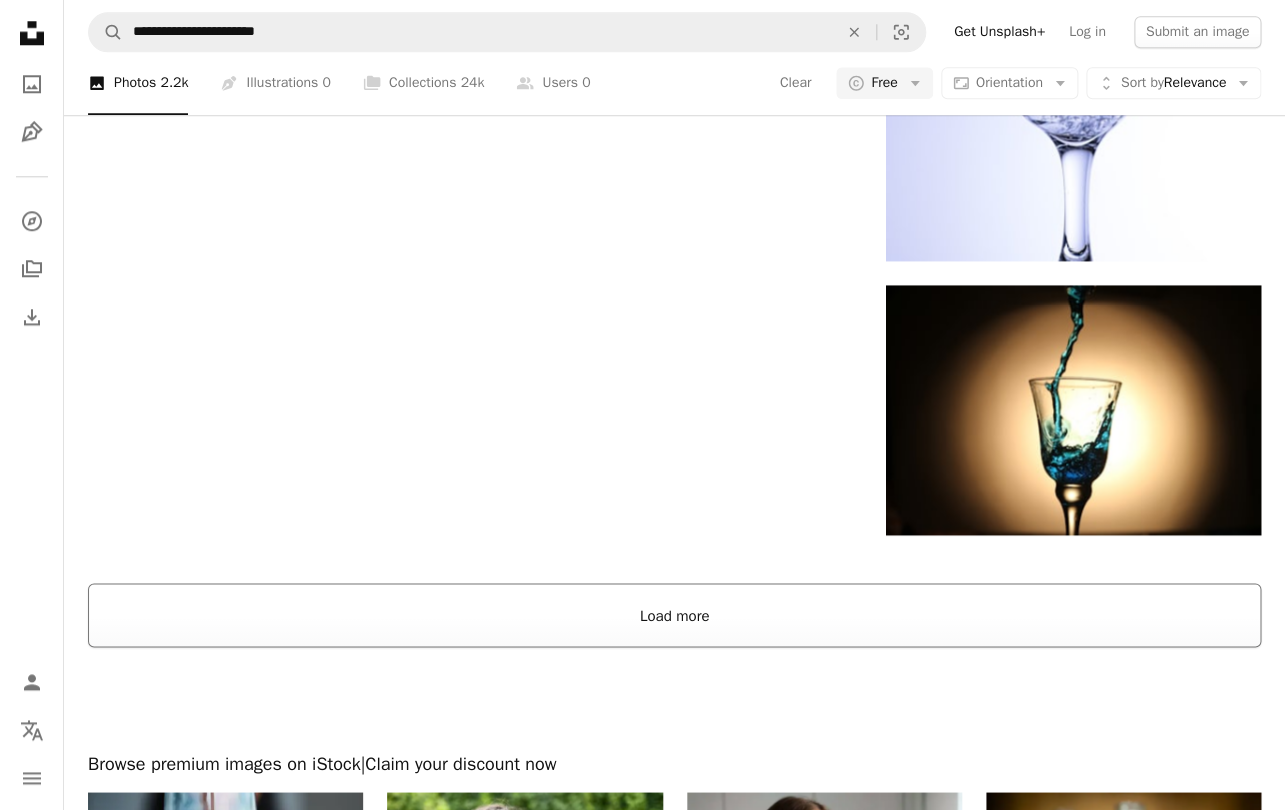 click on "Load more" at bounding box center [674, 615] 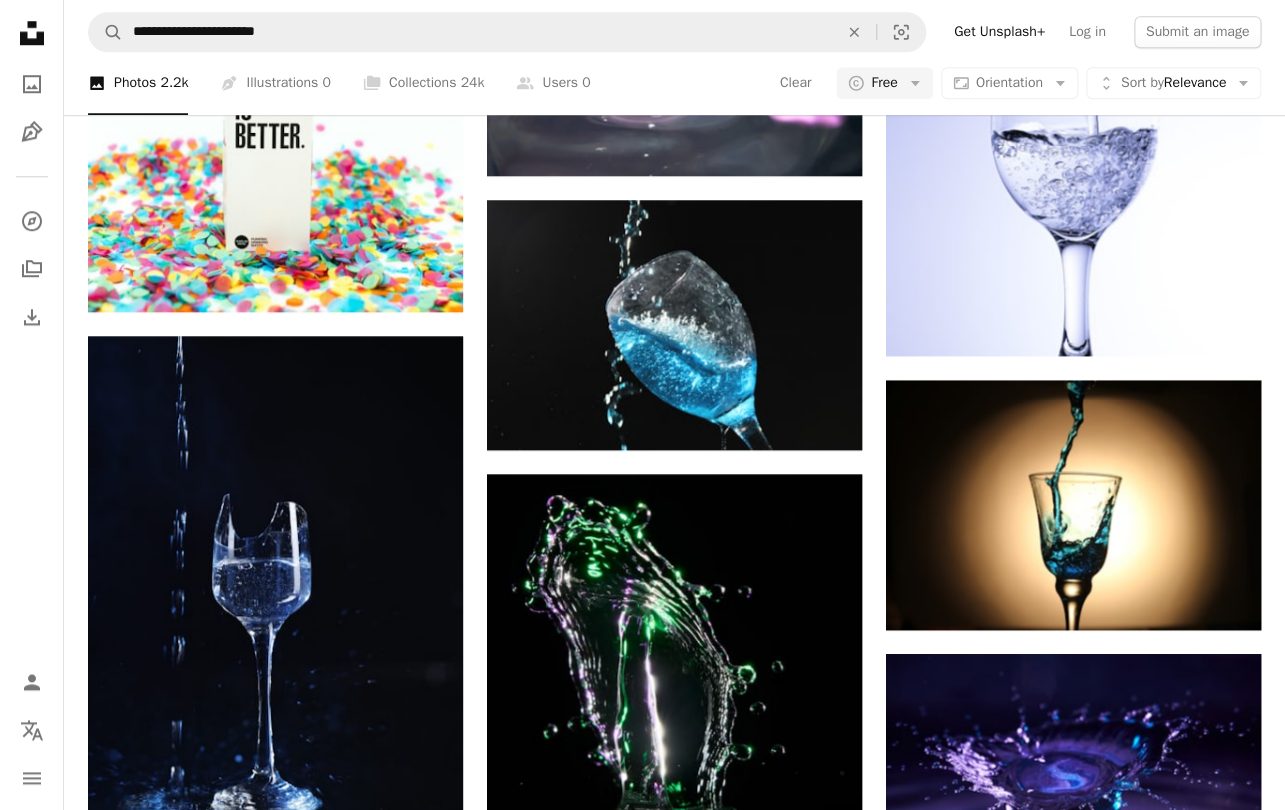 scroll, scrollTop: 3127, scrollLeft: 0, axis: vertical 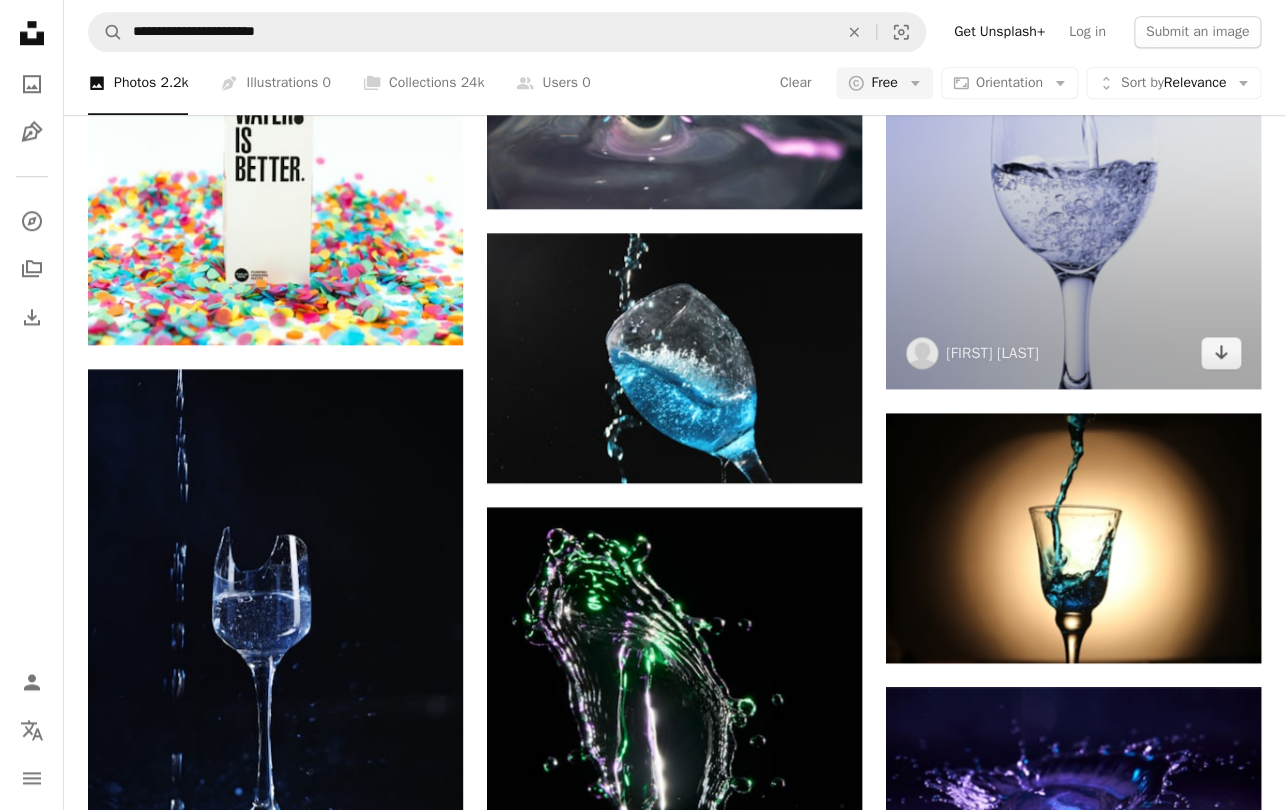 click at bounding box center [1073, 108] 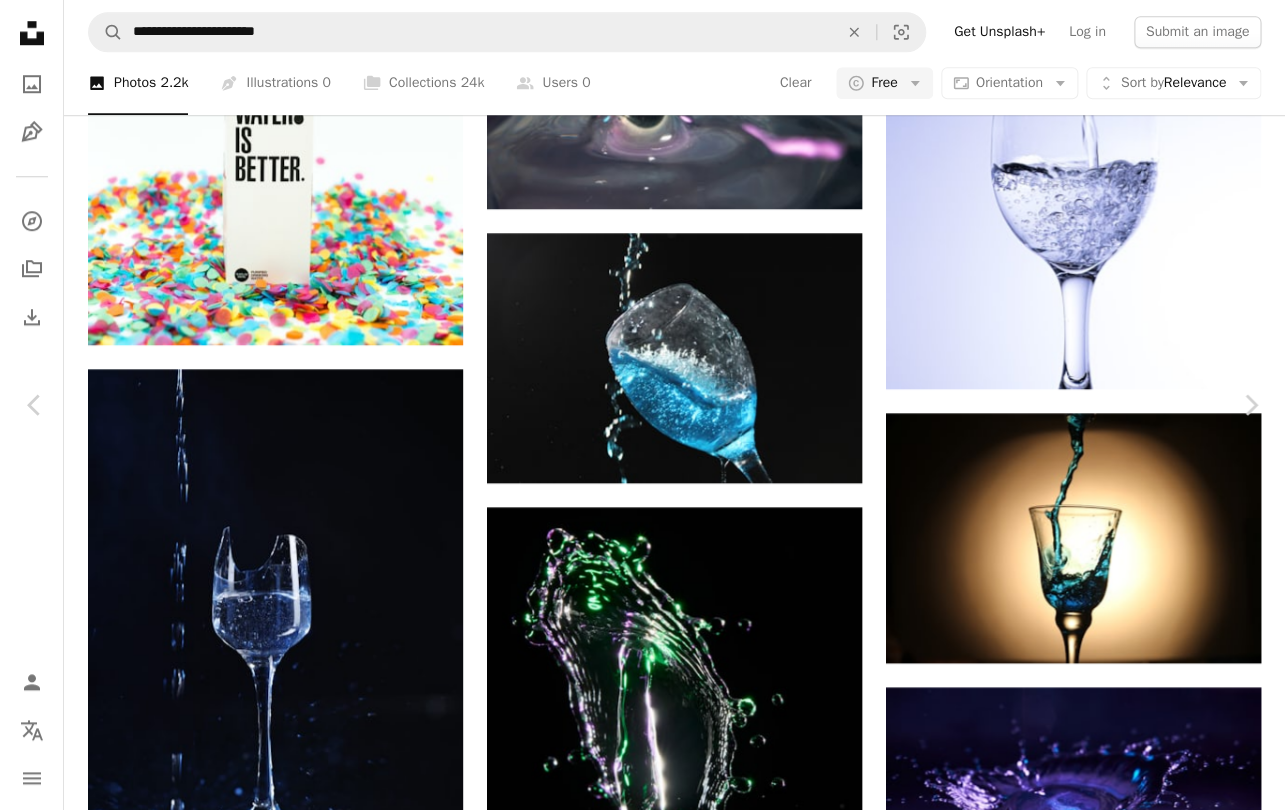 scroll, scrollTop: 13010, scrollLeft: 0, axis: vertical 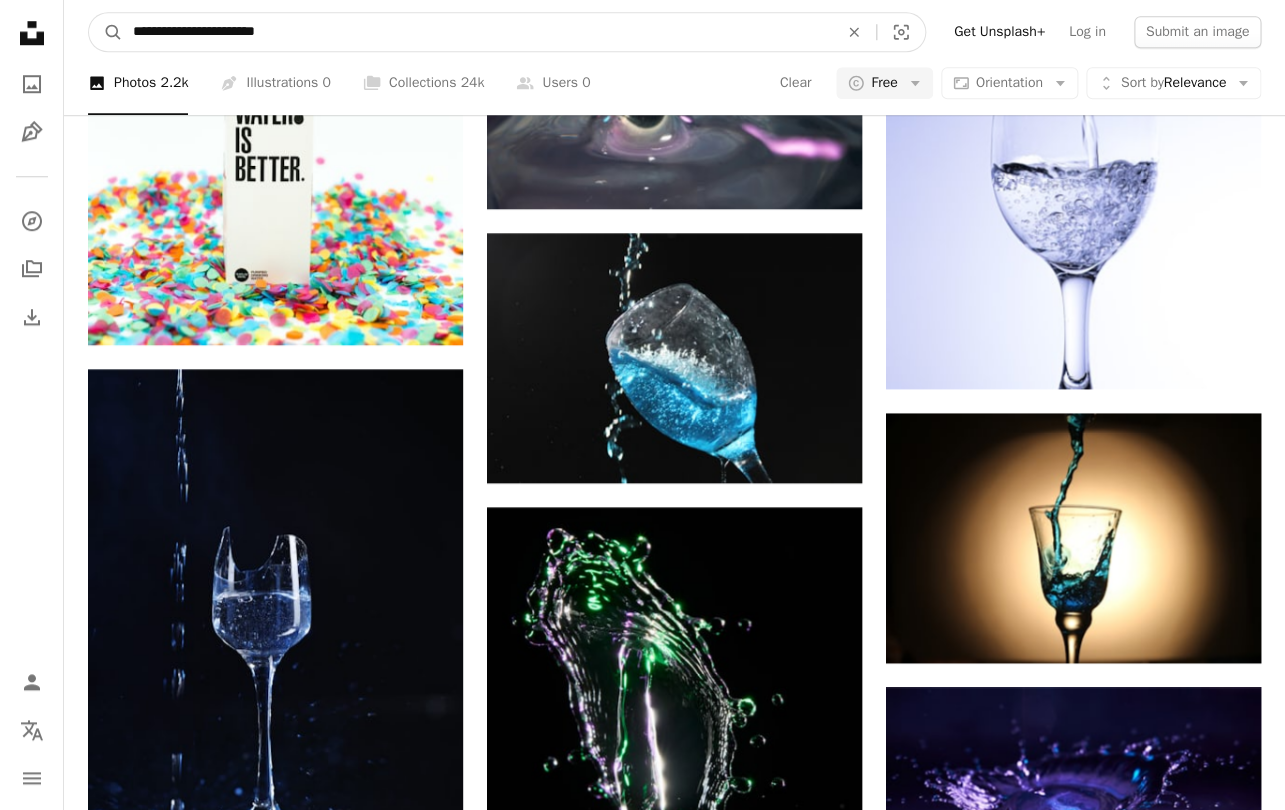 click on "**********" at bounding box center [477, 32] 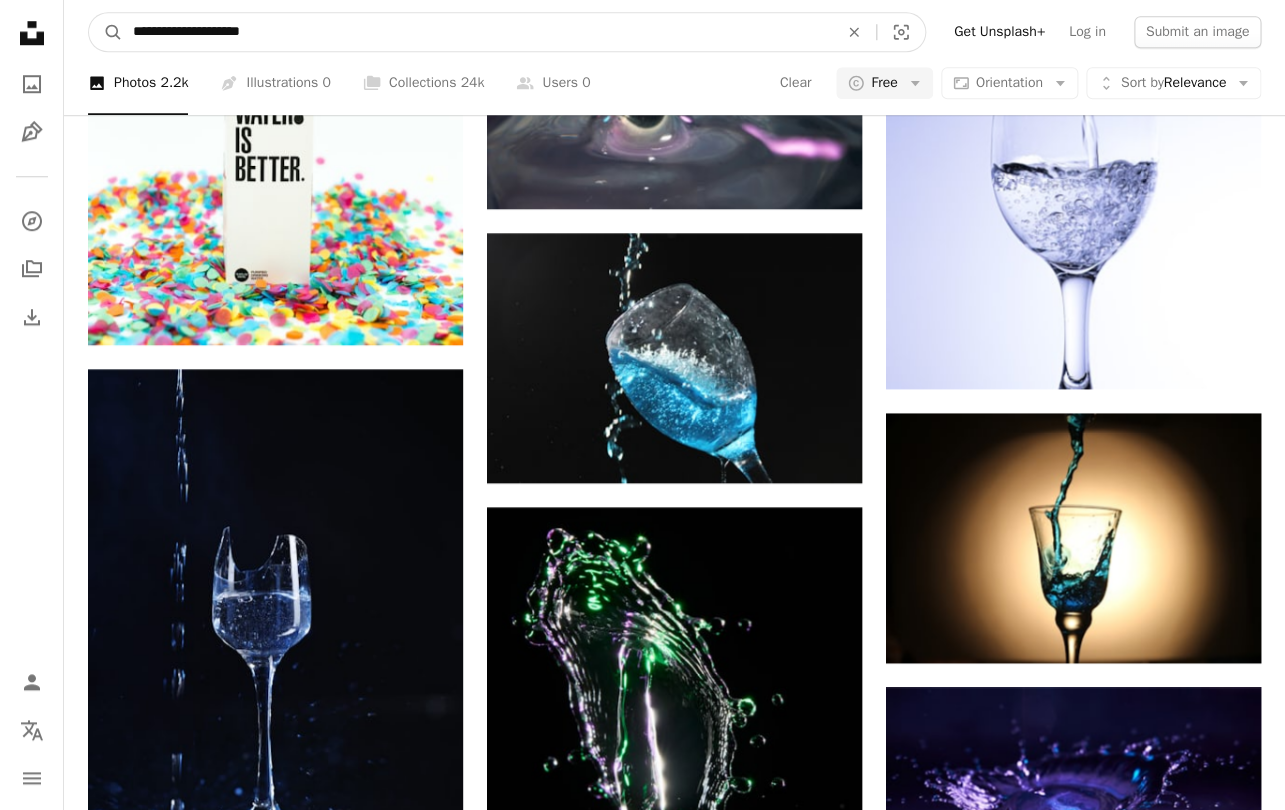 type on "**********" 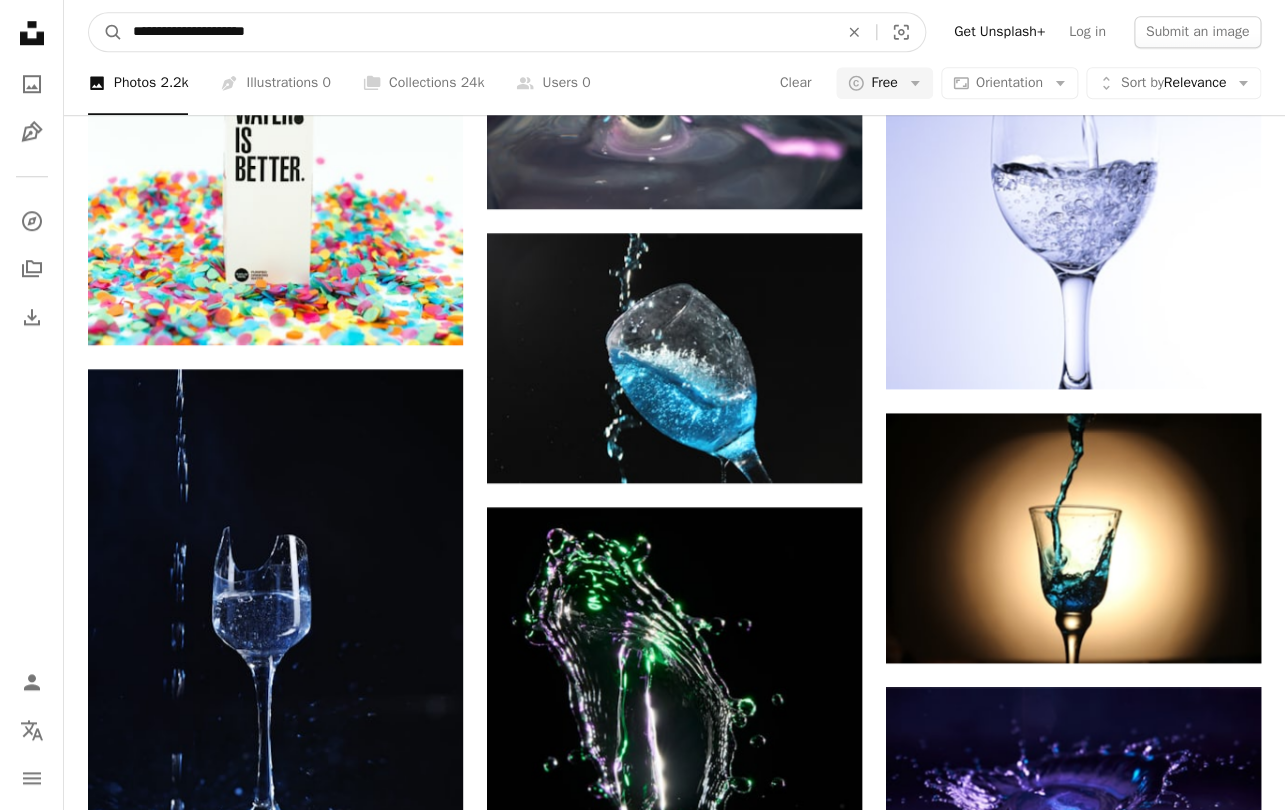 click on "A magnifying glass" at bounding box center (106, 32) 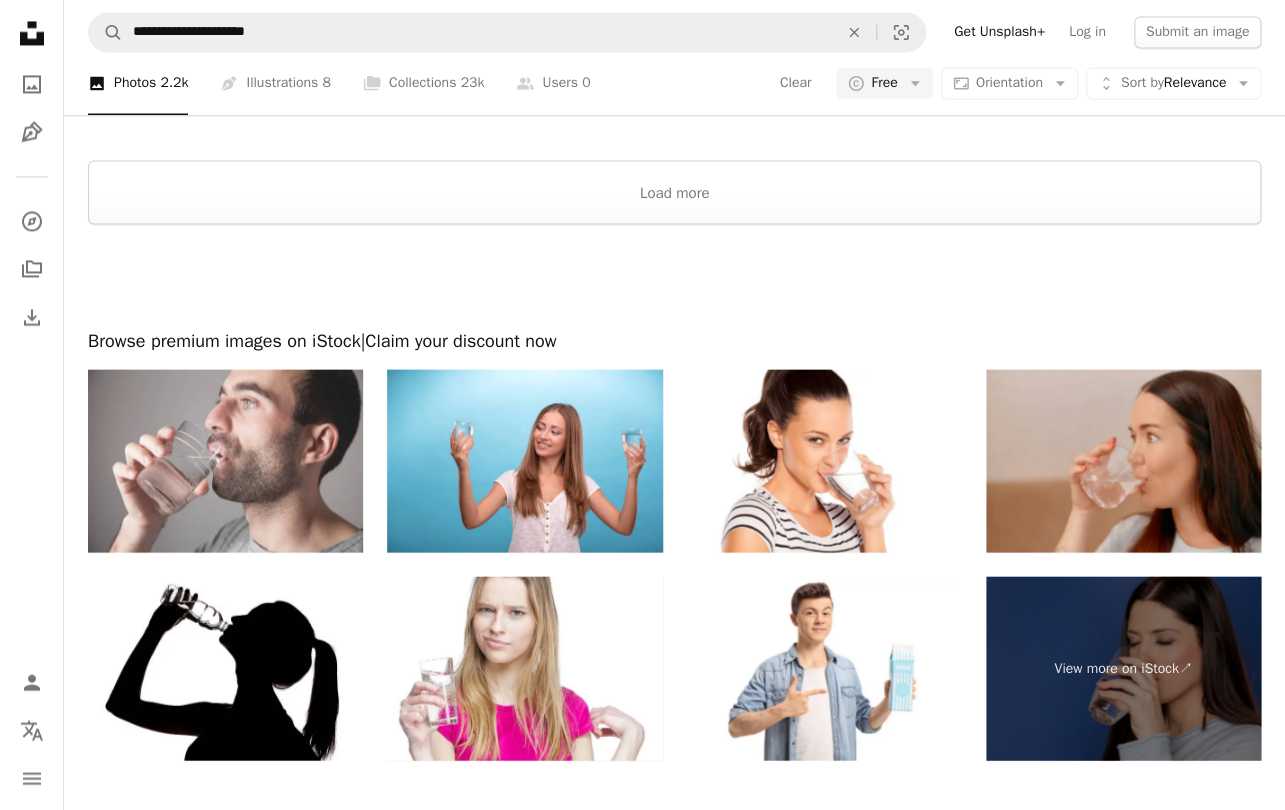 scroll, scrollTop: 3733, scrollLeft: 0, axis: vertical 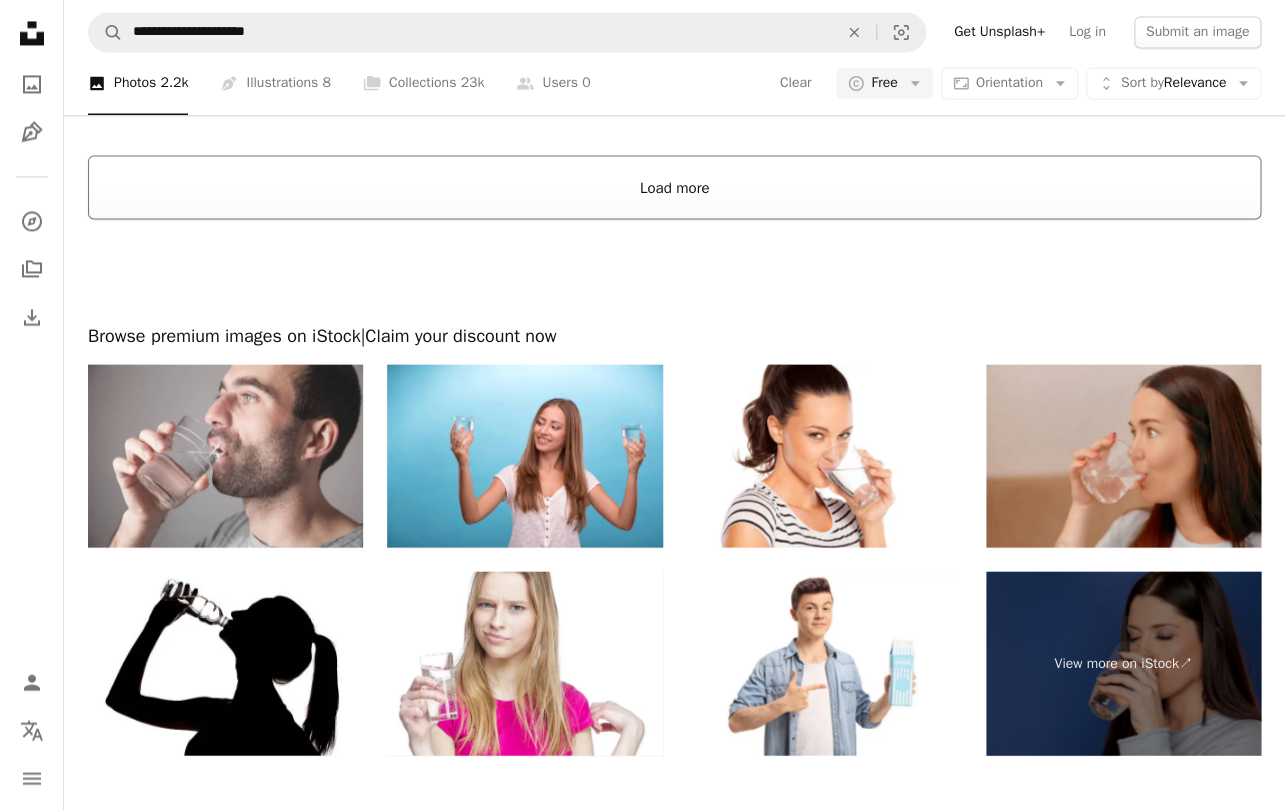 click on "Load more" at bounding box center [674, 187] 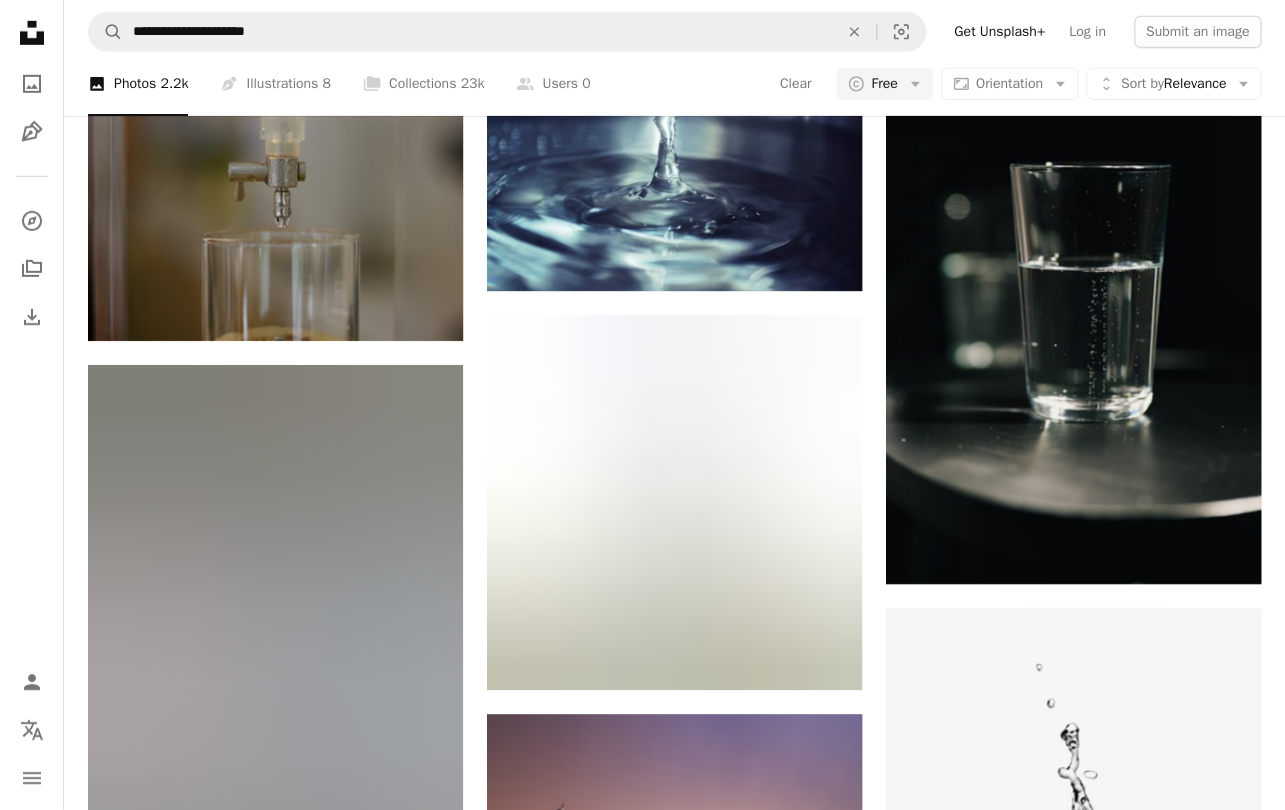 scroll, scrollTop: 7304, scrollLeft: 0, axis: vertical 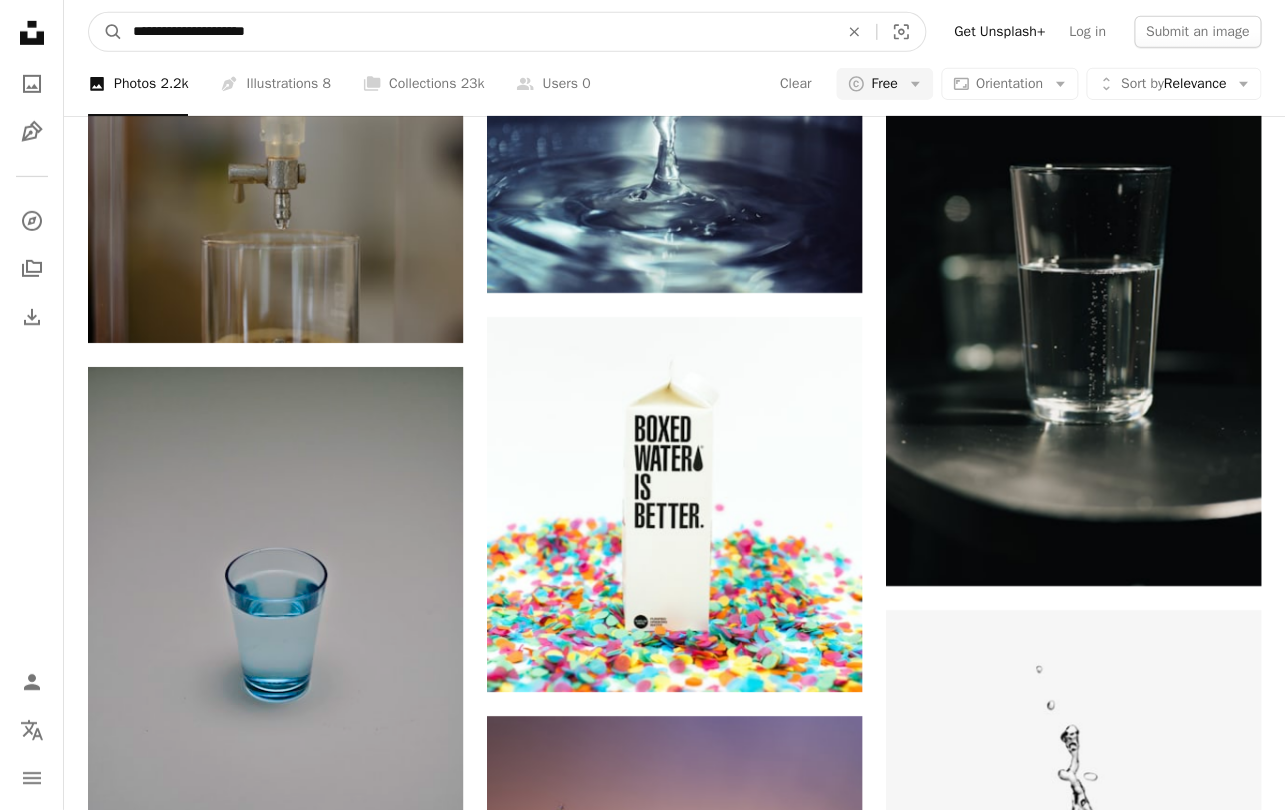 drag, startPoint x: 297, startPoint y: 38, endPoint x: 180, endPoint y: 35, distance: 117.03845 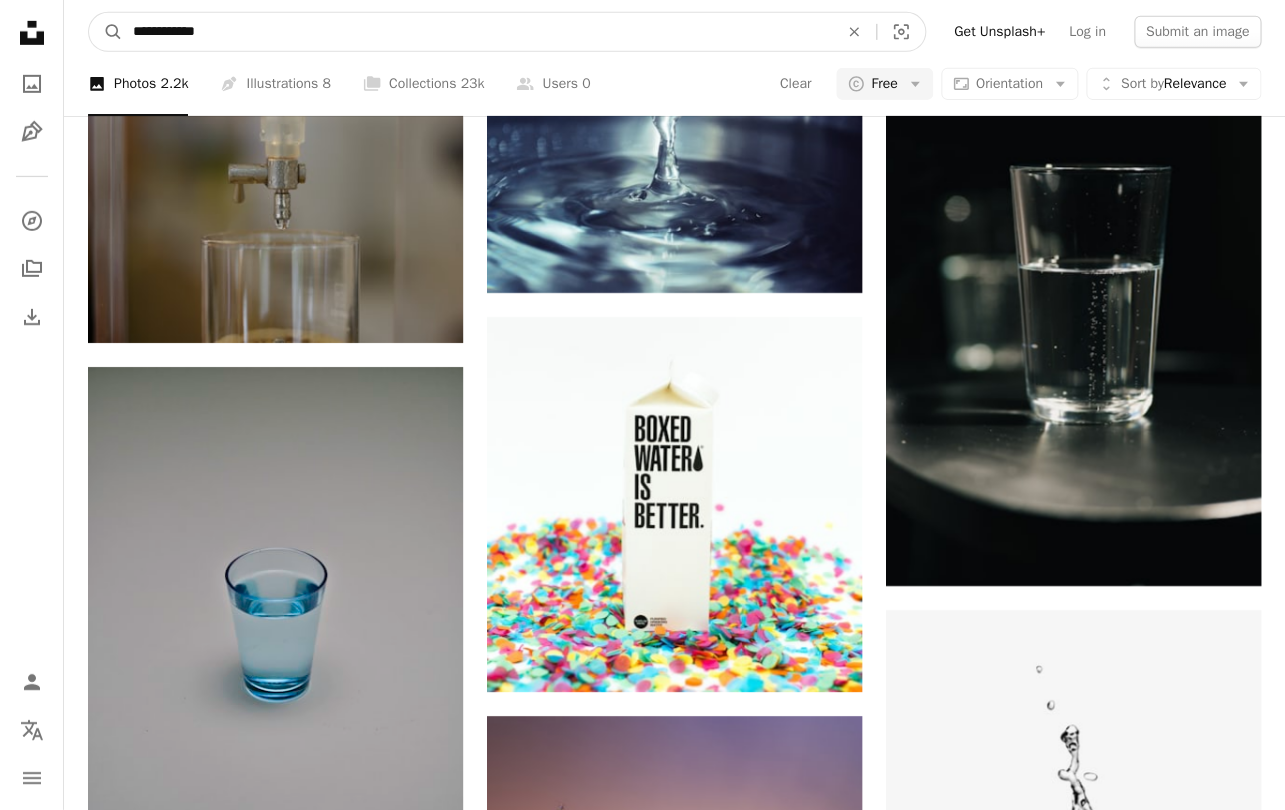 type on "**********" 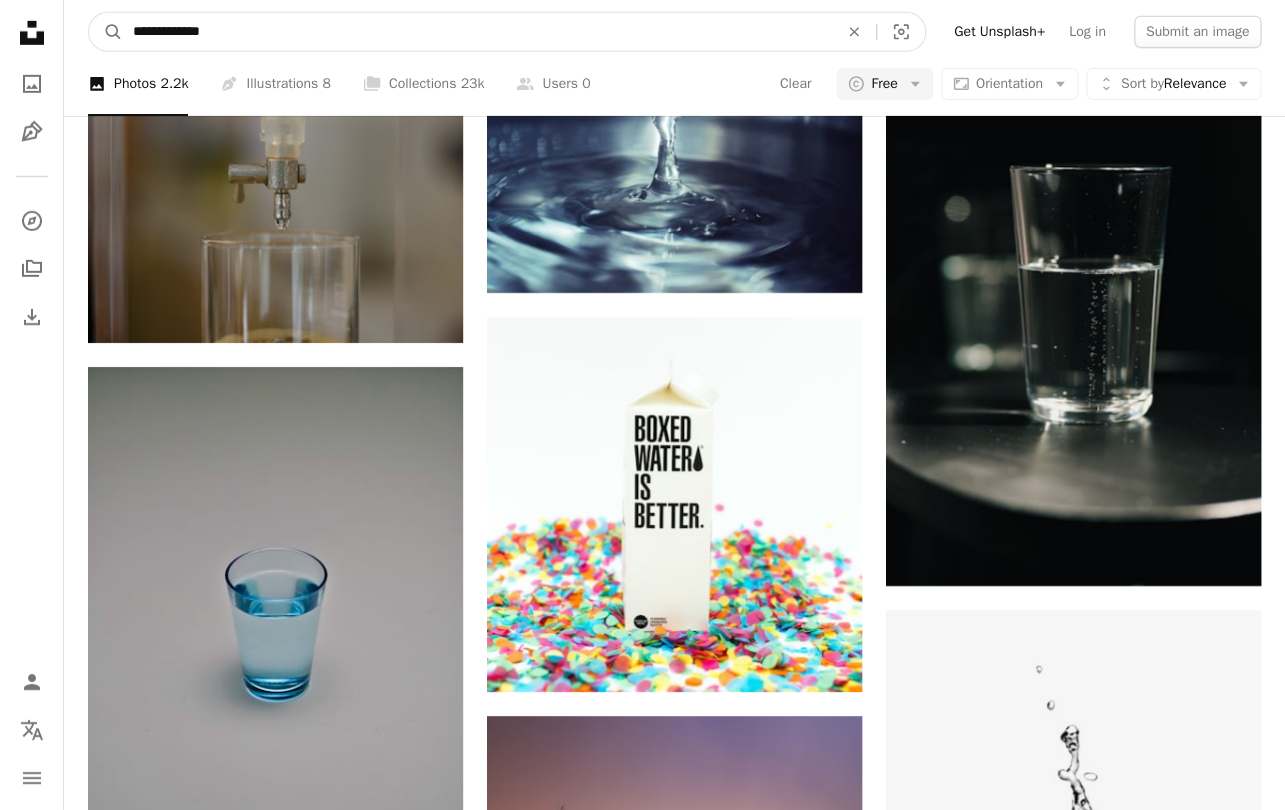click on "A magnifying glass" at bounding box center (106, 32) 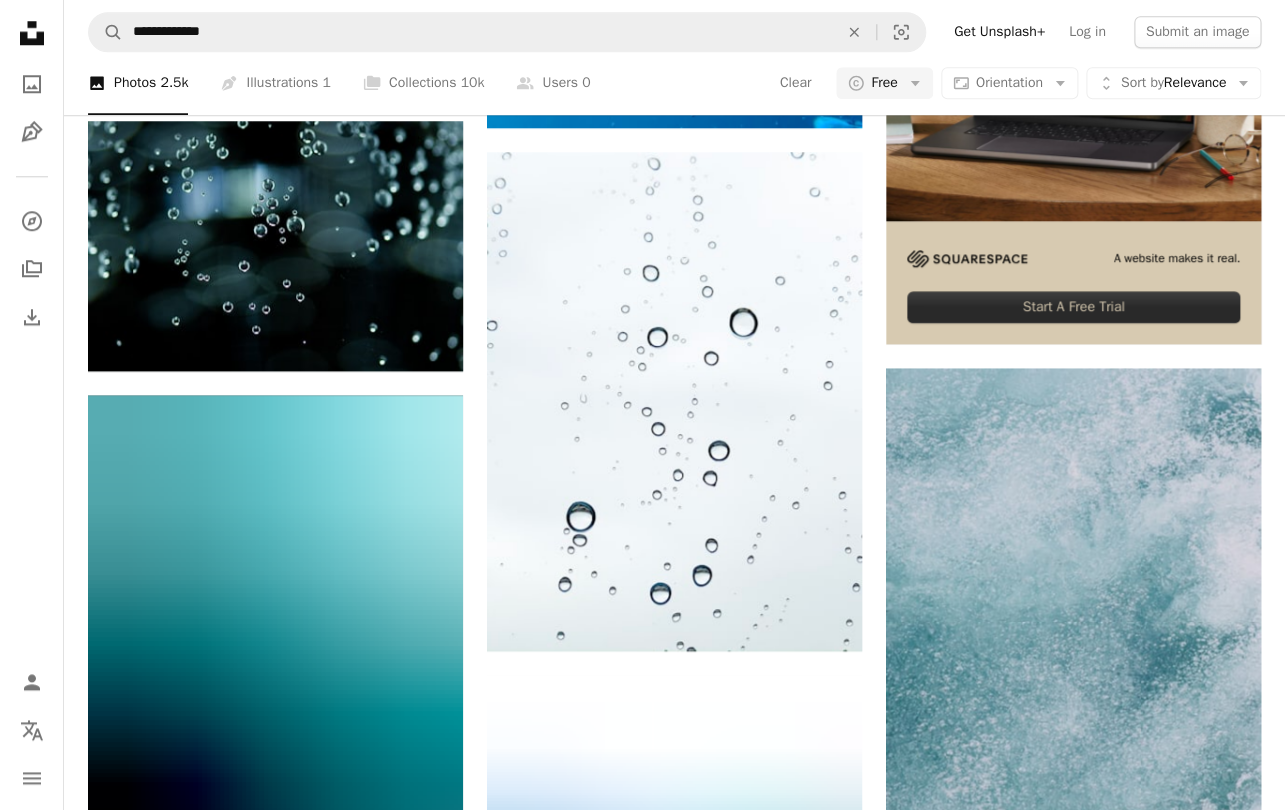 scroll, scrollTop: 661, scrollLeft: 0, axis: vertical 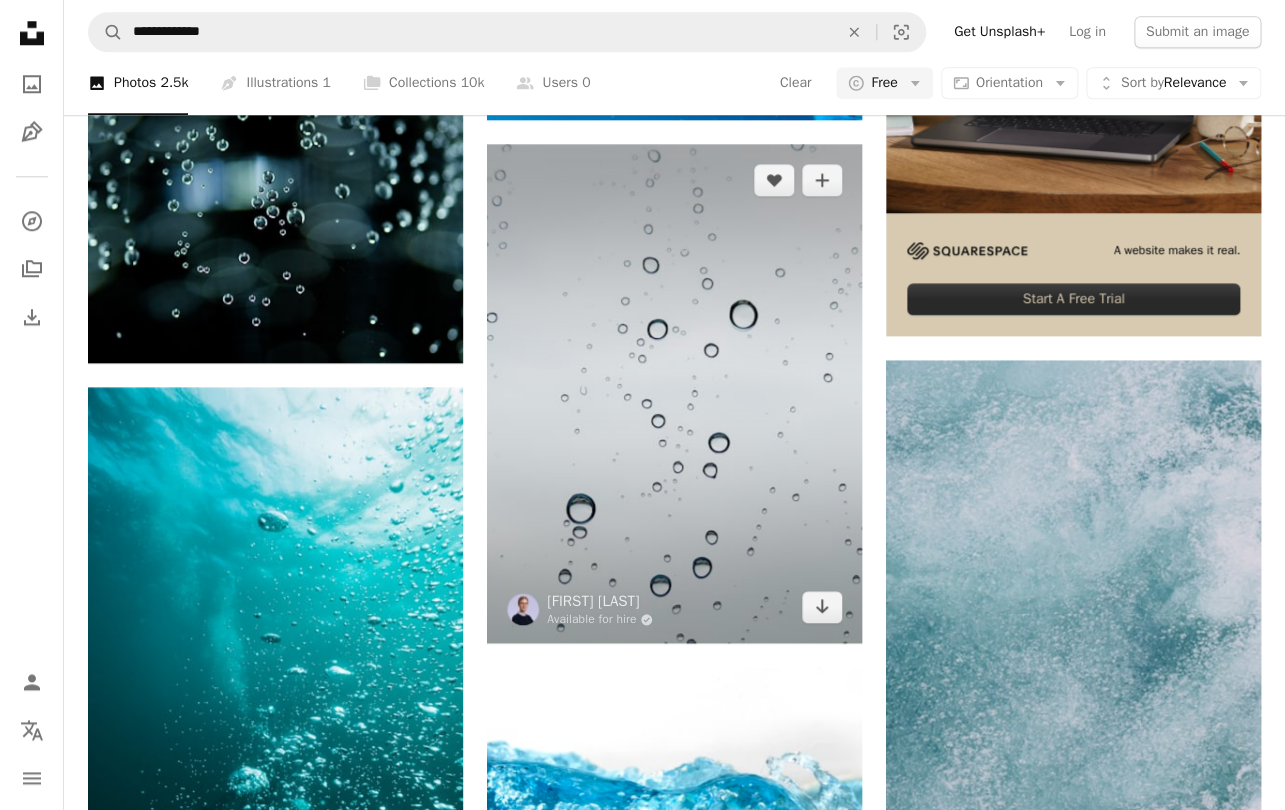 click at bounding box center [674, 394] 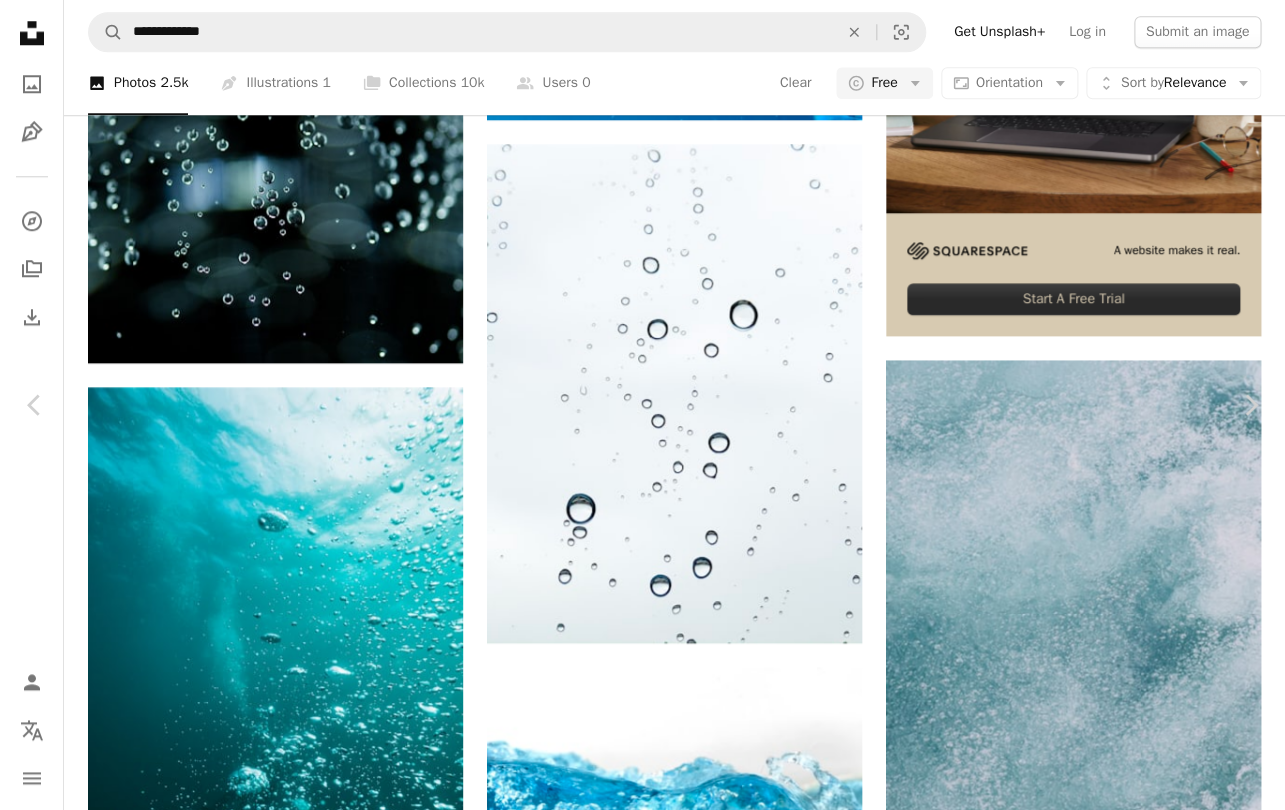 click on "Download free" at bounding box center [1086, 3906] 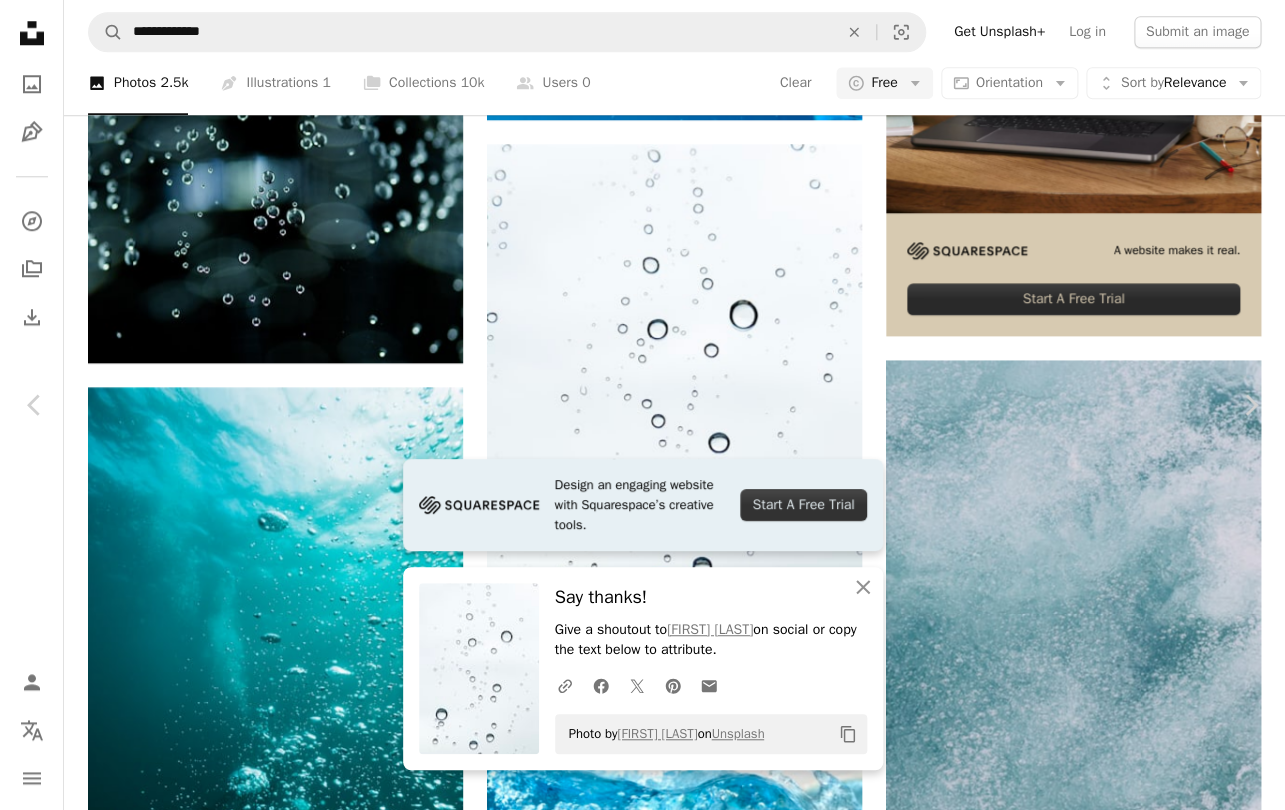 click on "An X shape" at bounding box center [20, 20] 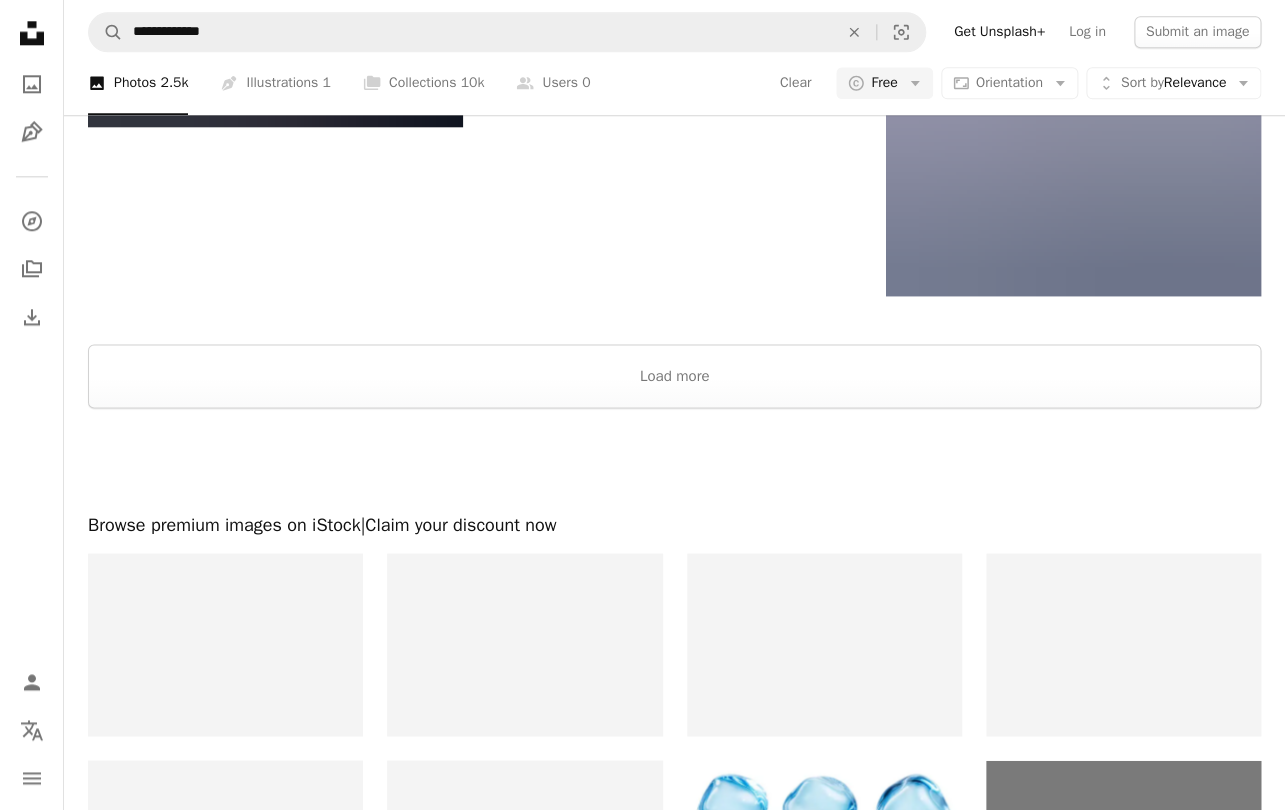 scroll, scrollTop: 3350, scrollLeft: 0, axis: vertical 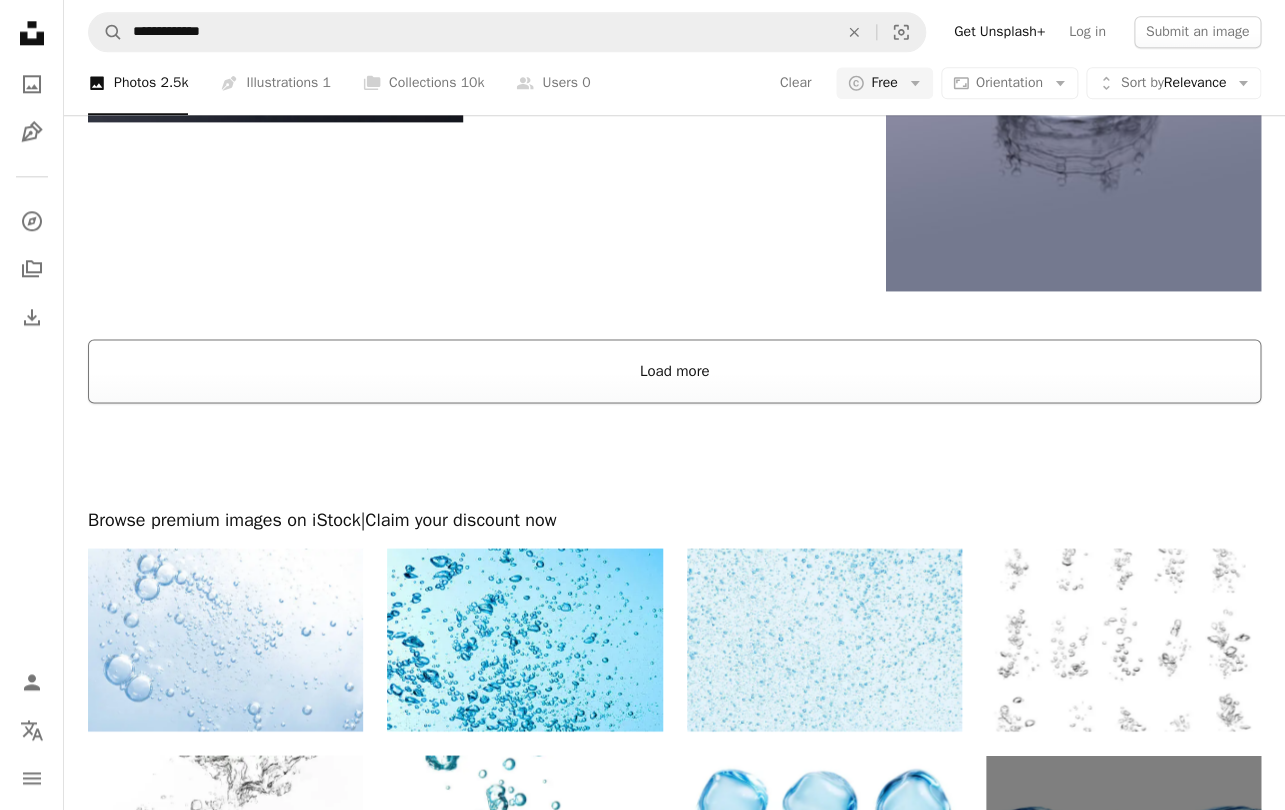 click on "Load more" at bounding box center [674, 371] 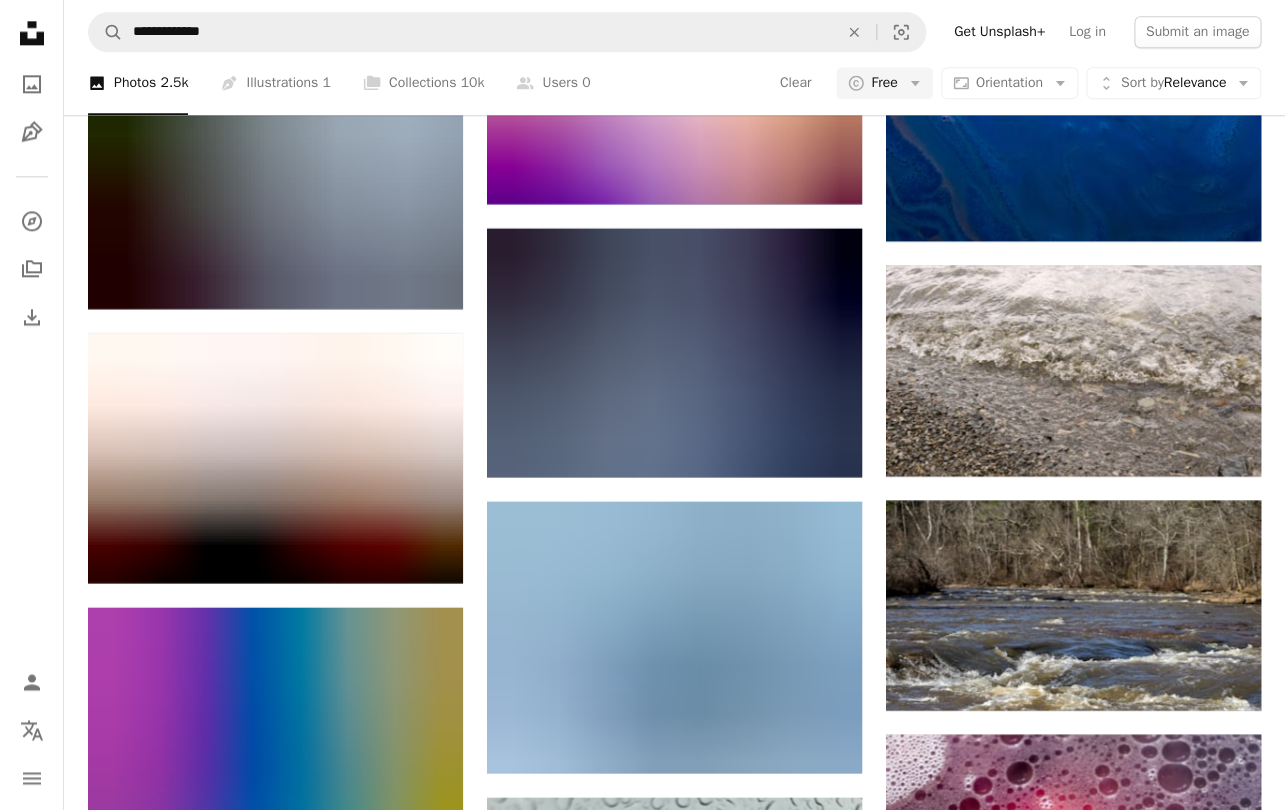 scroll, scrollTop: 11126, scrollLeft: 0, axis: vertical 